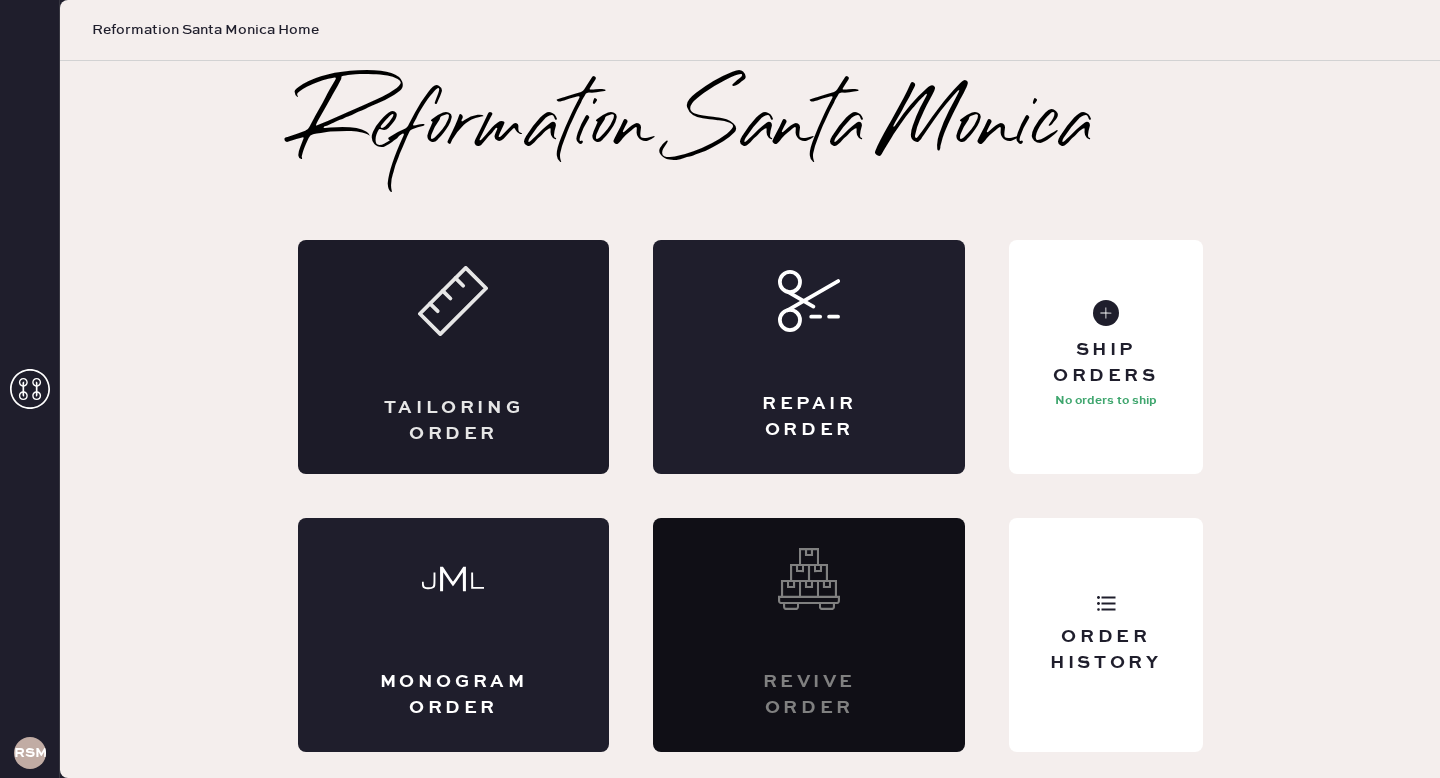 scroll, scrollTop: 0, scrollLeft: 0, axis: both 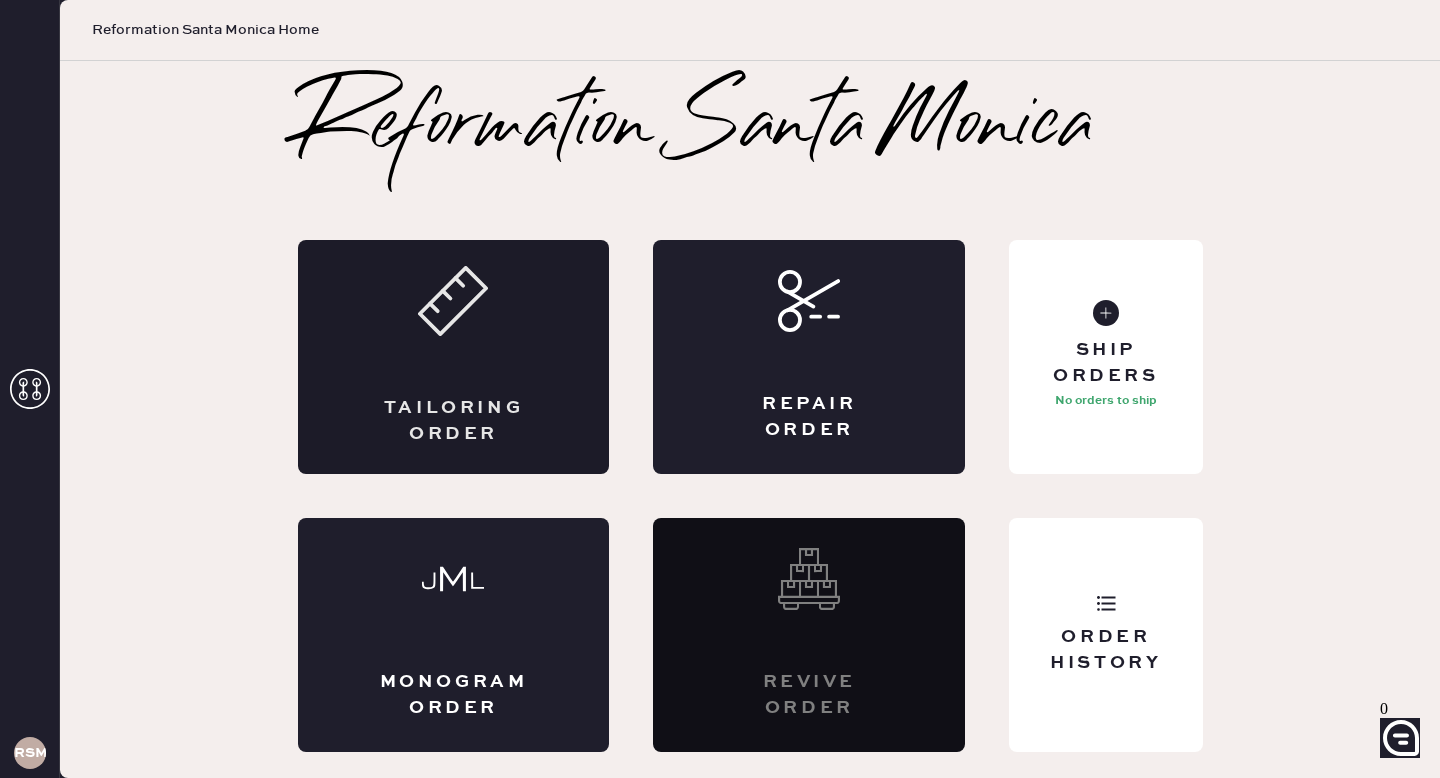 click on "Tailoring Order" at bounding box center [454, 357] 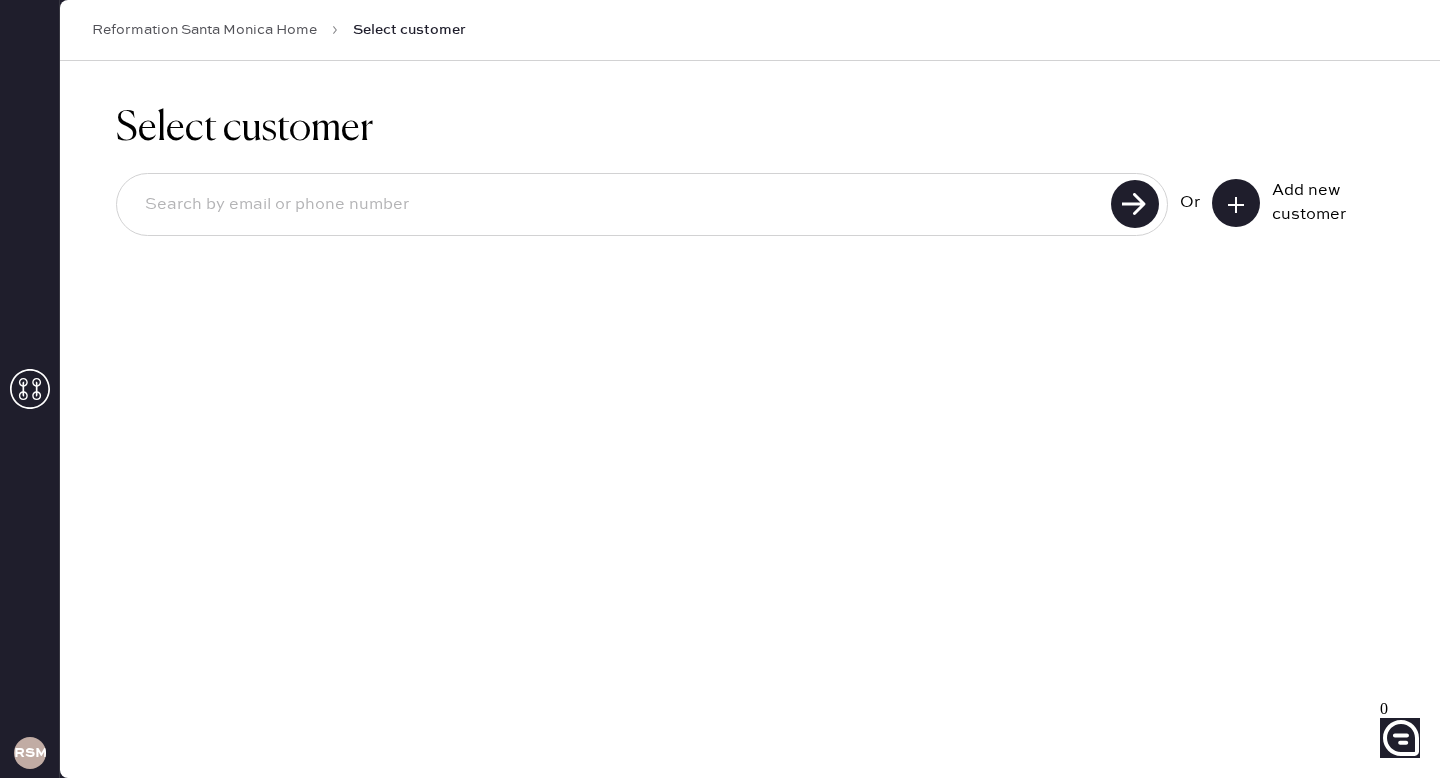 click at bounding box center (617, 205) 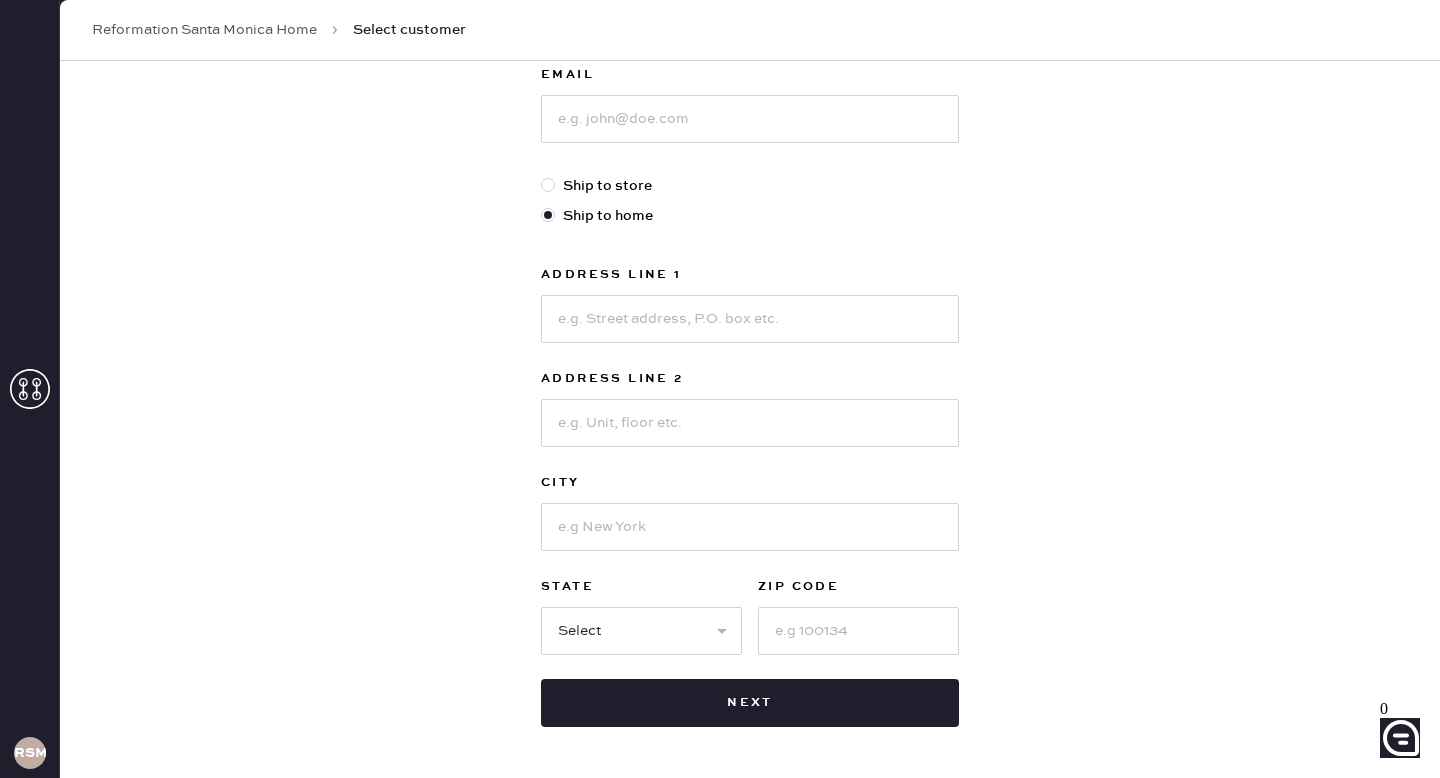 scroll, scrollTop: 448, scrollLeft: 0, axis: vertical 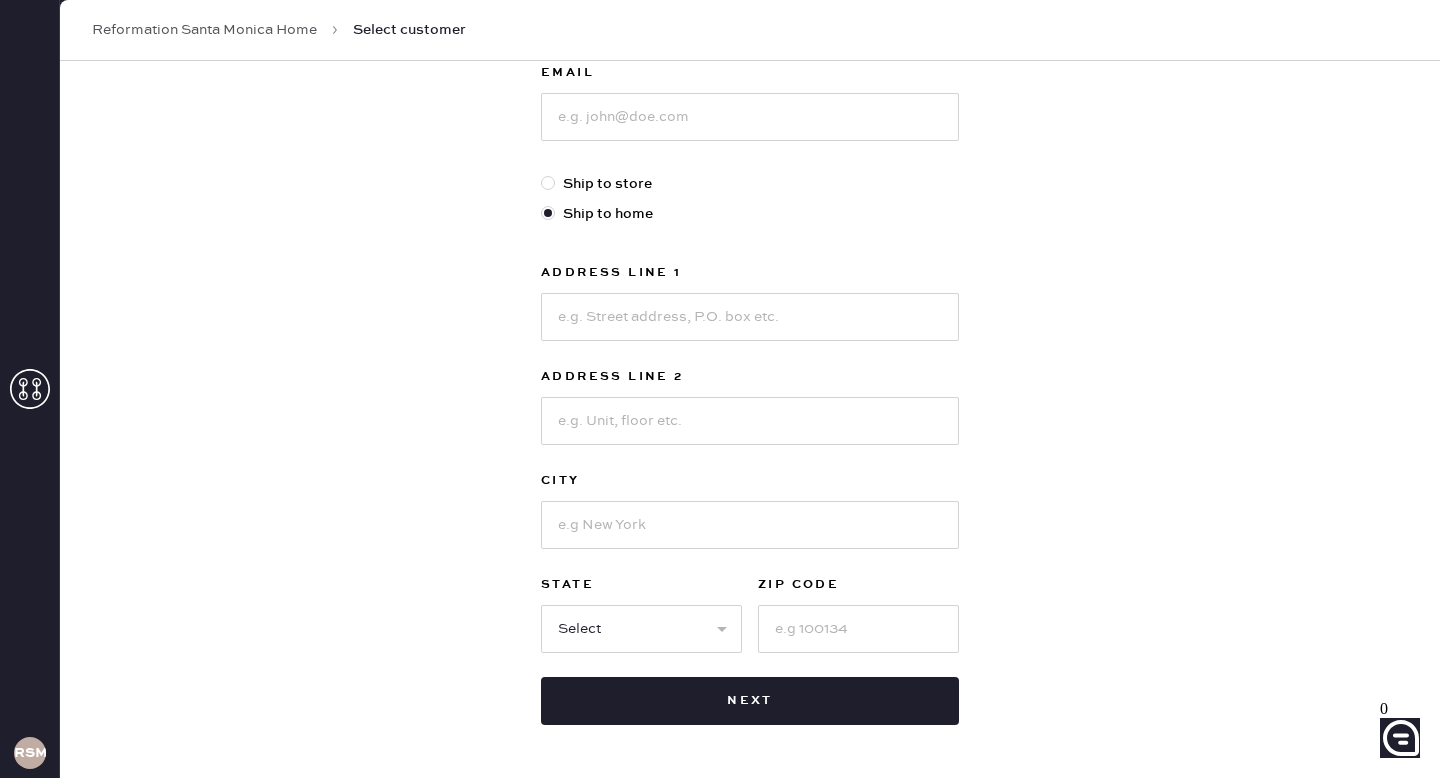 click at bounding box center [548, 183] 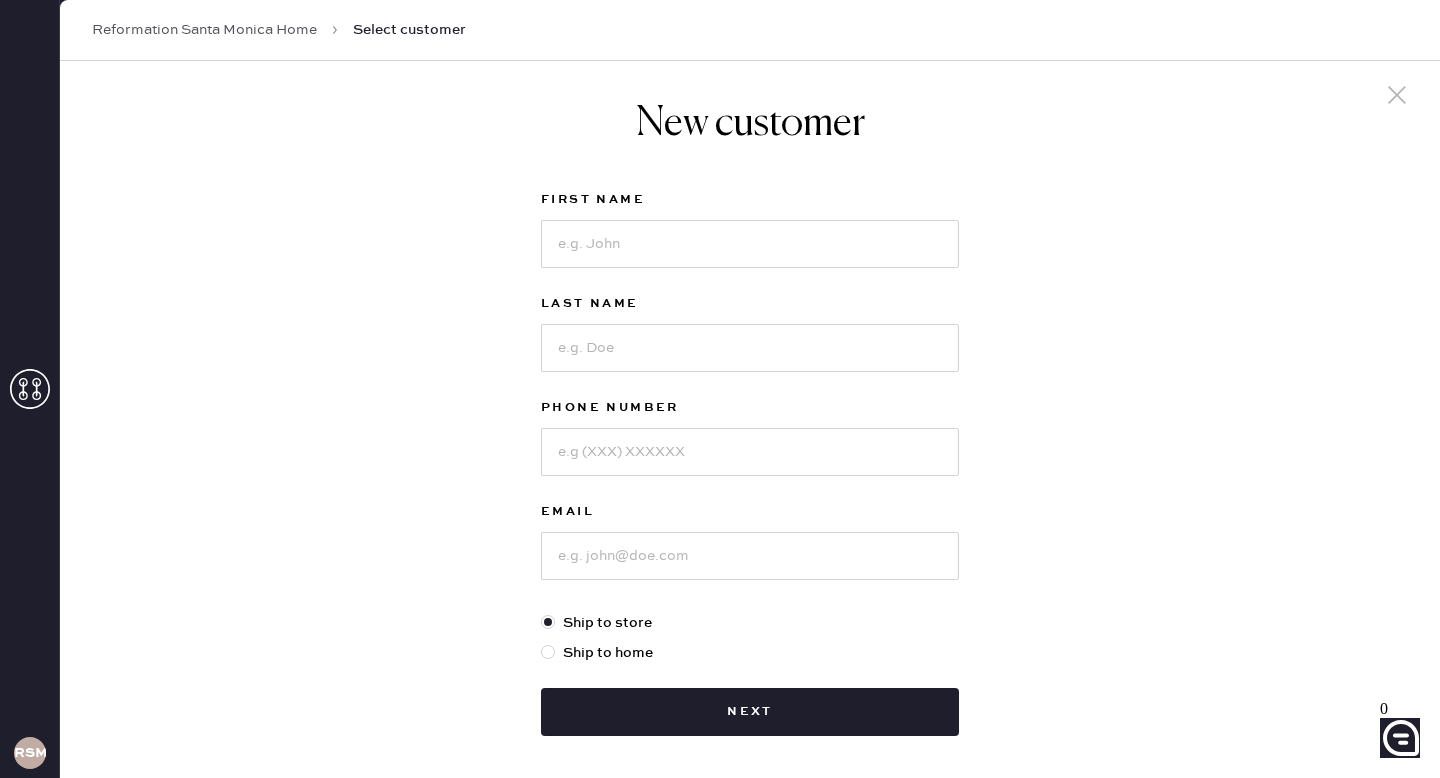 scroll, scrollTop: 1, scrollLeft: 0, axis: vertical 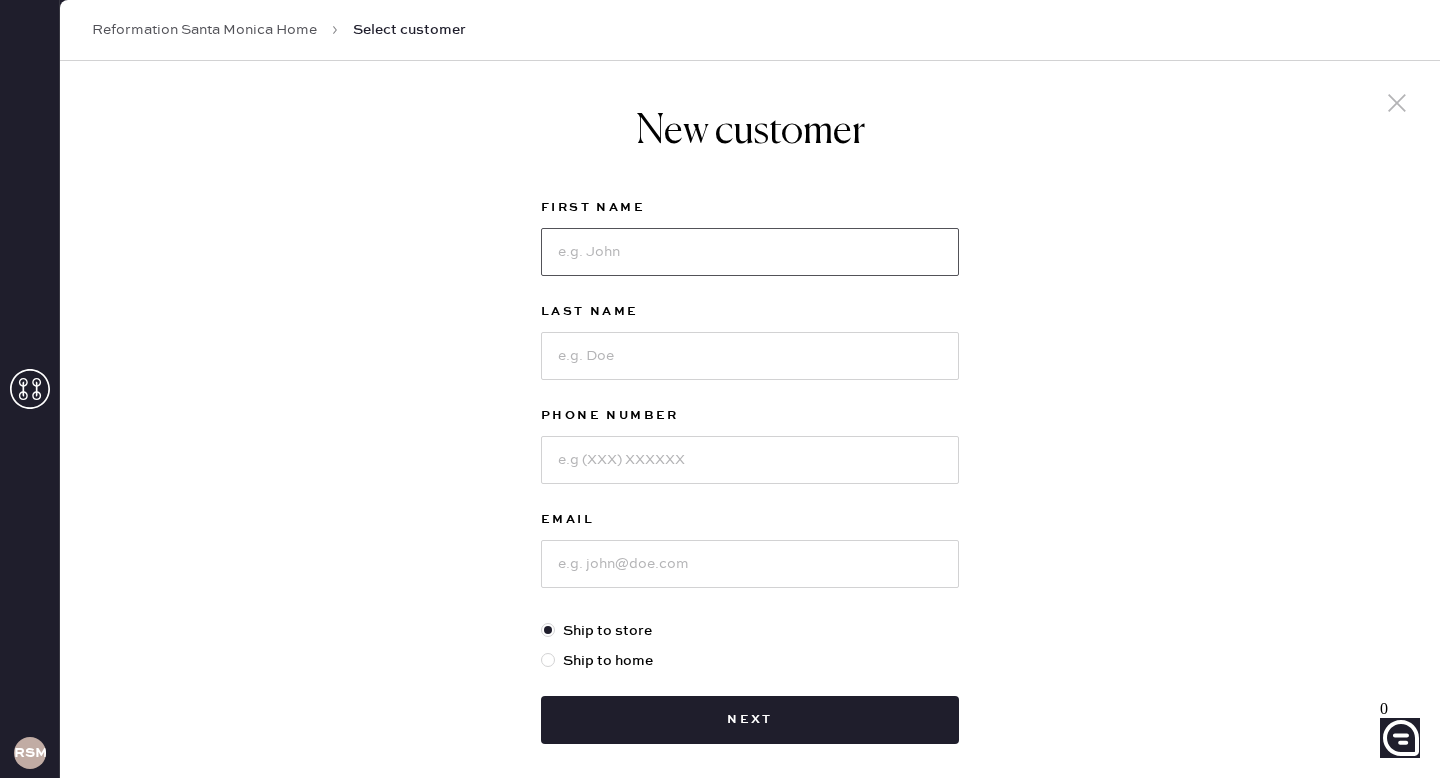 click at bounding box center [750, 252] 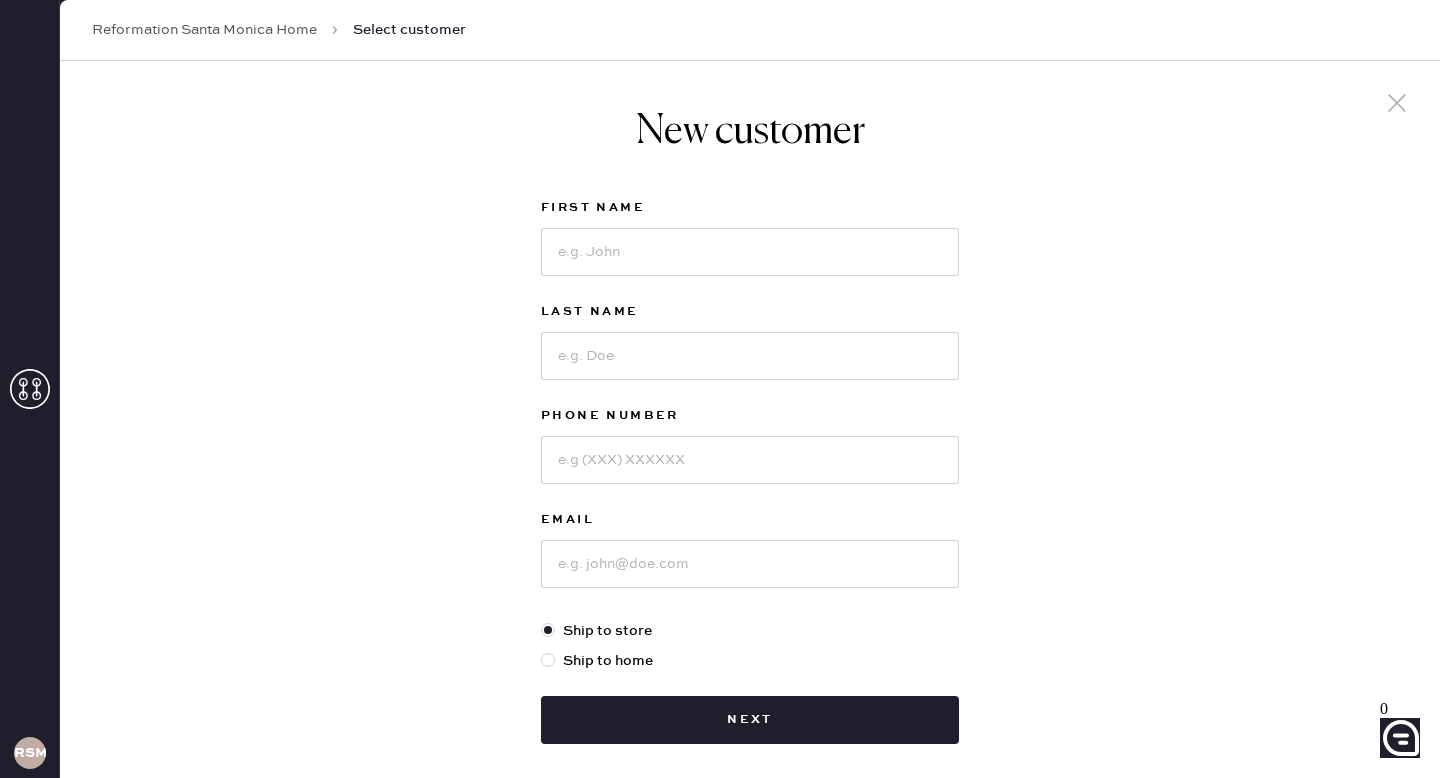 click on "New customer [NAME] [NAME] [PHONE] [EMAIL] Ship to store Ship to home Next" at bounding box center [750, 466] 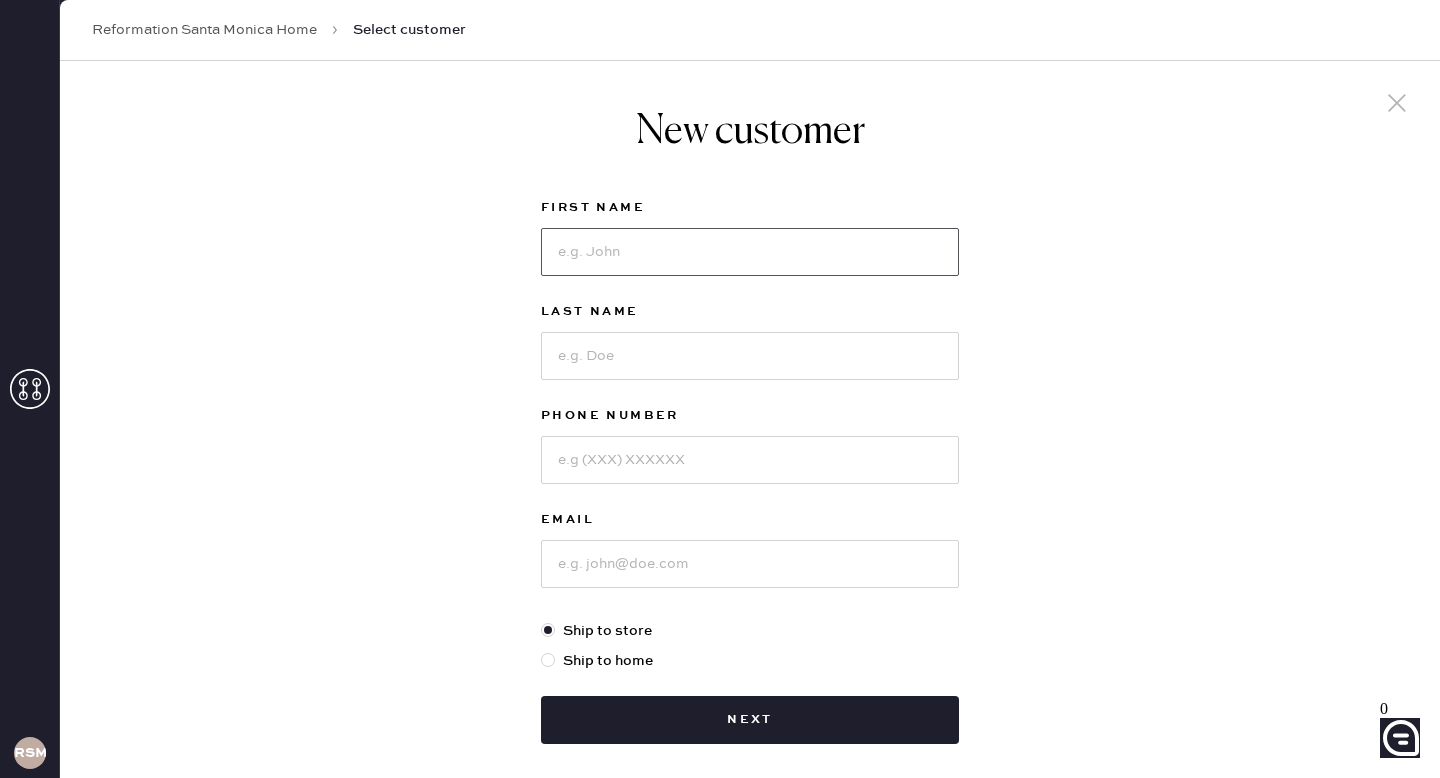 click at bounding box center (750, 252) 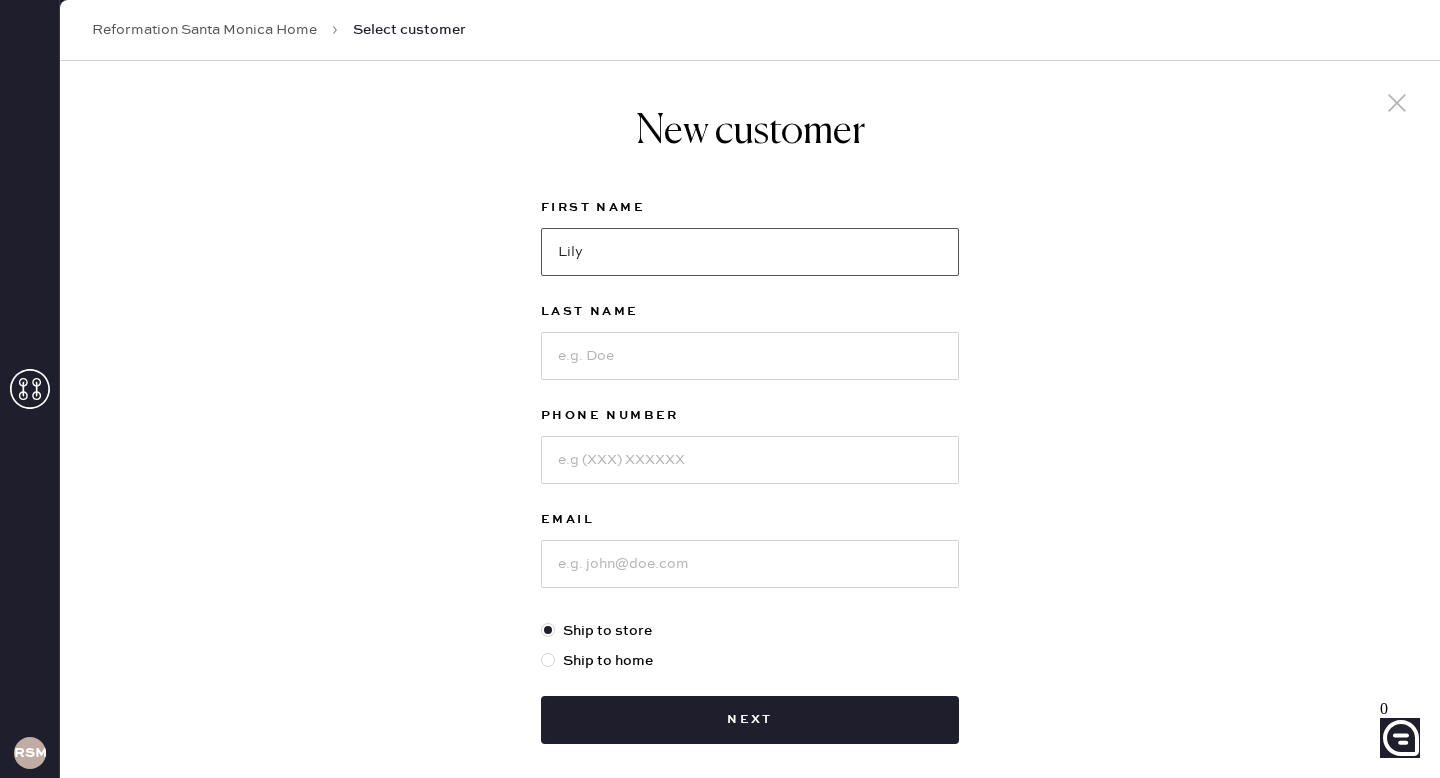 type on "Lily" 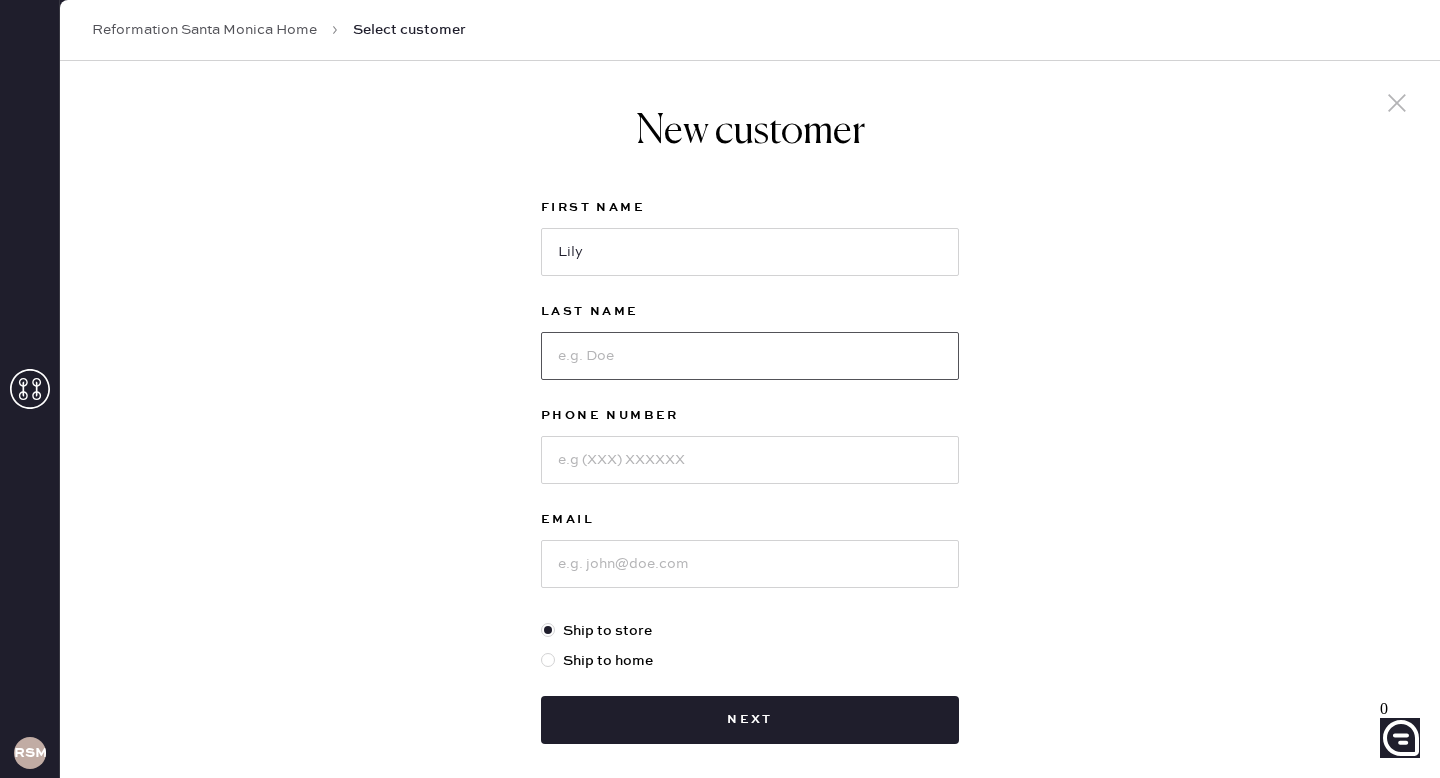 click at bounding box center [750, 356] 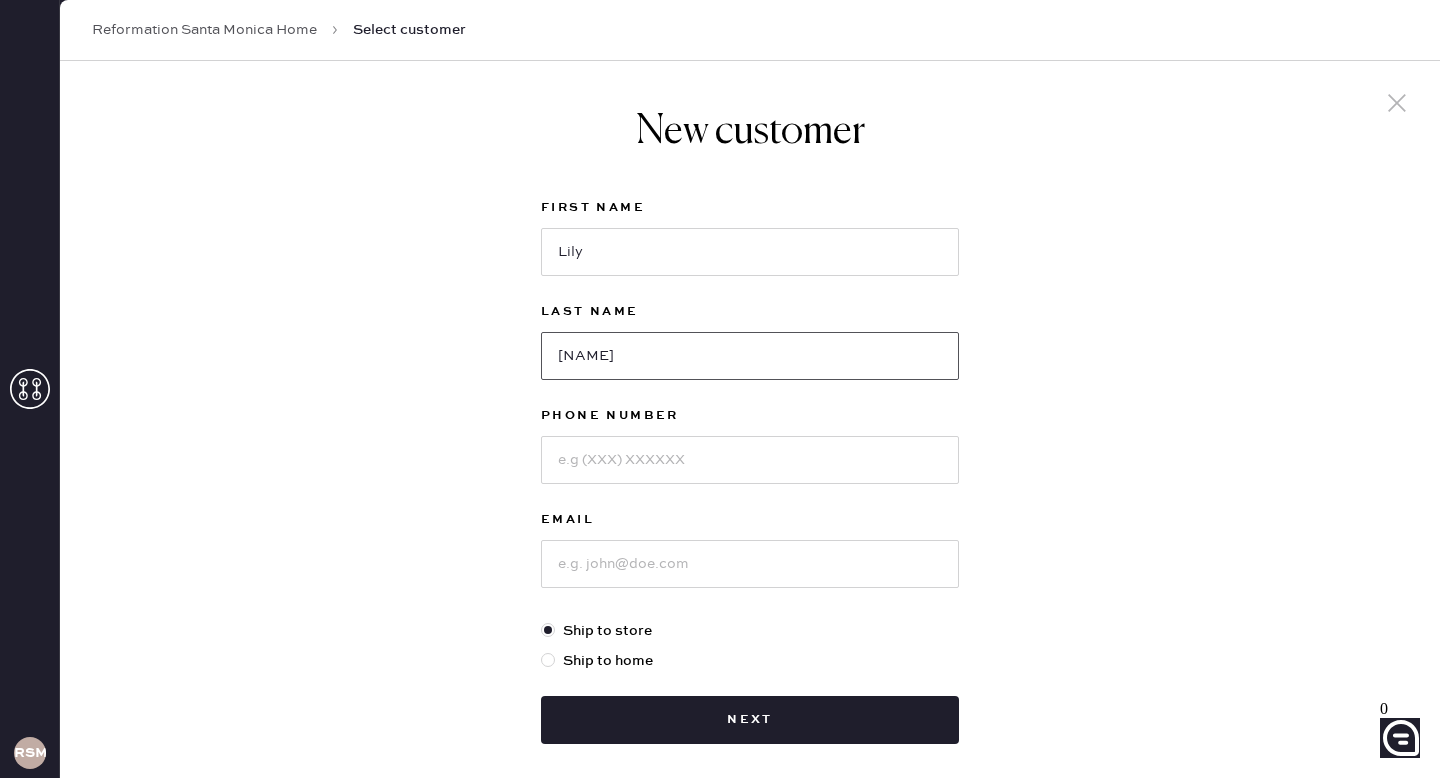 type on "[NAME]" 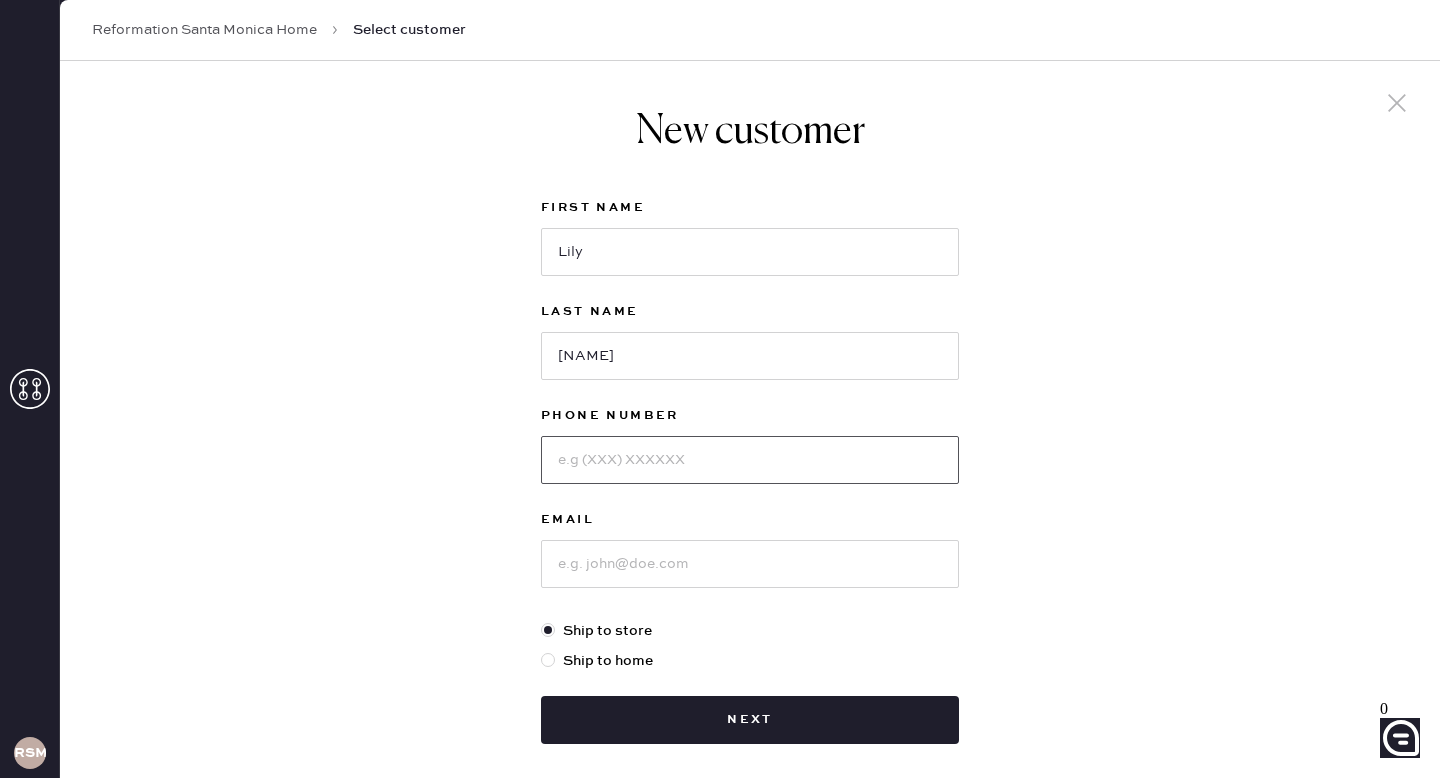 click at bounding box center (750, 460) 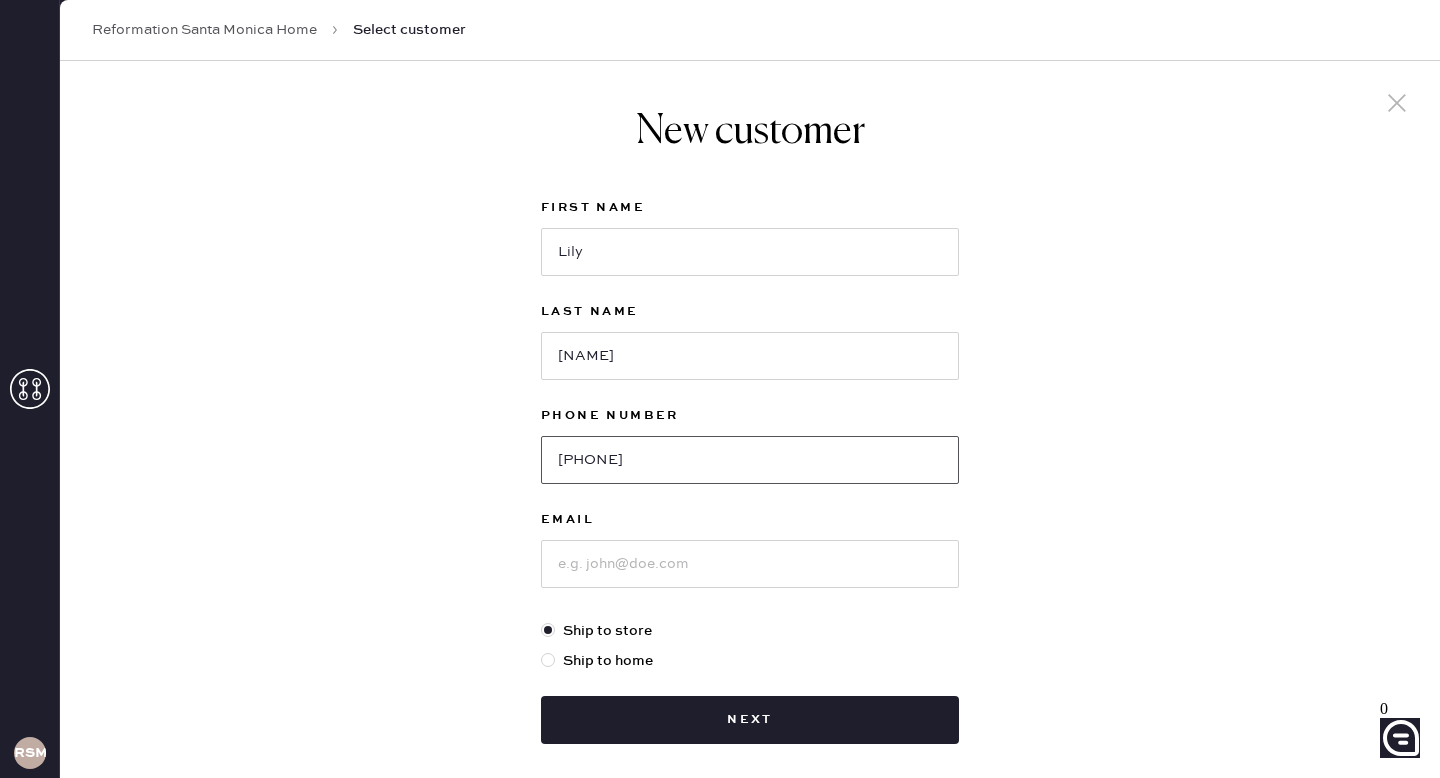 type on "[PHONE]" 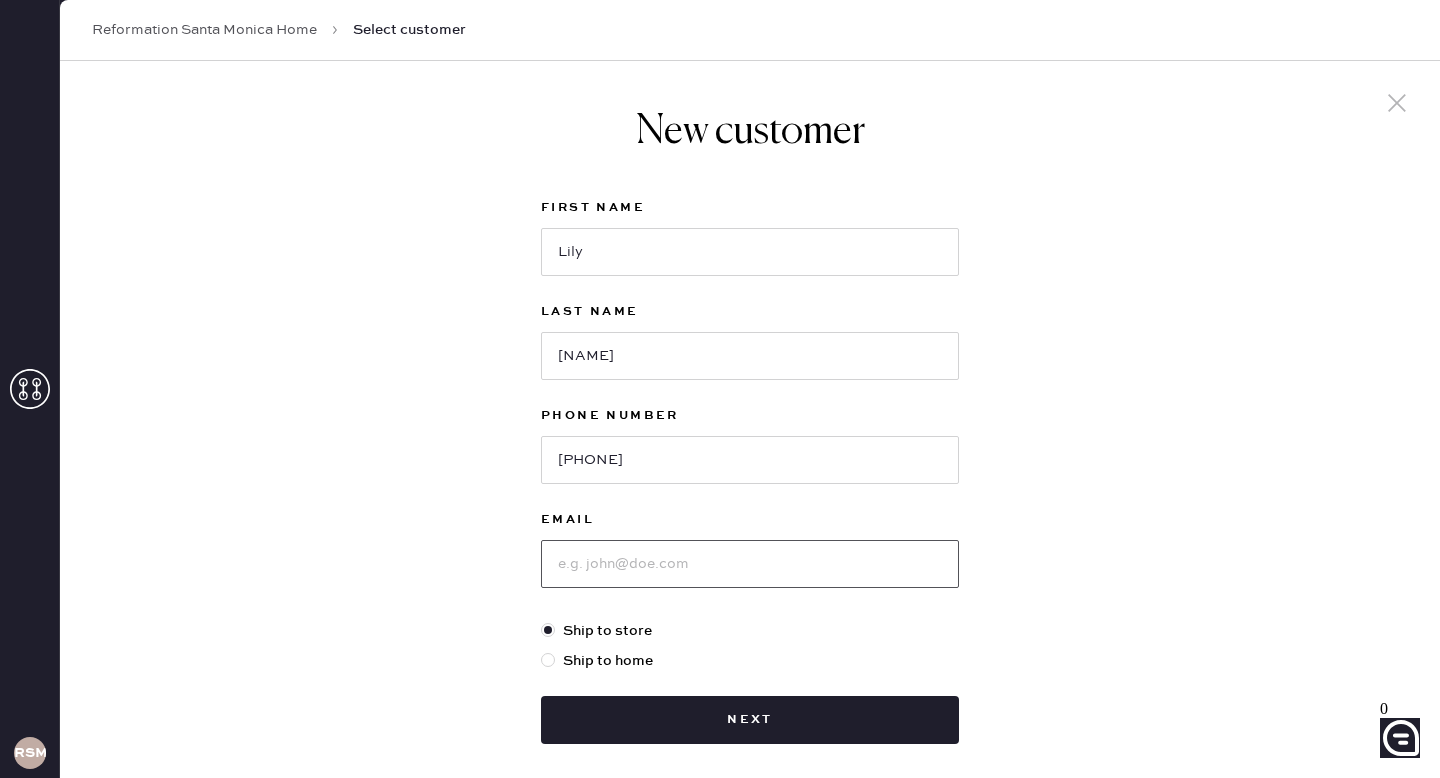 click at bounding box center (750, 564) 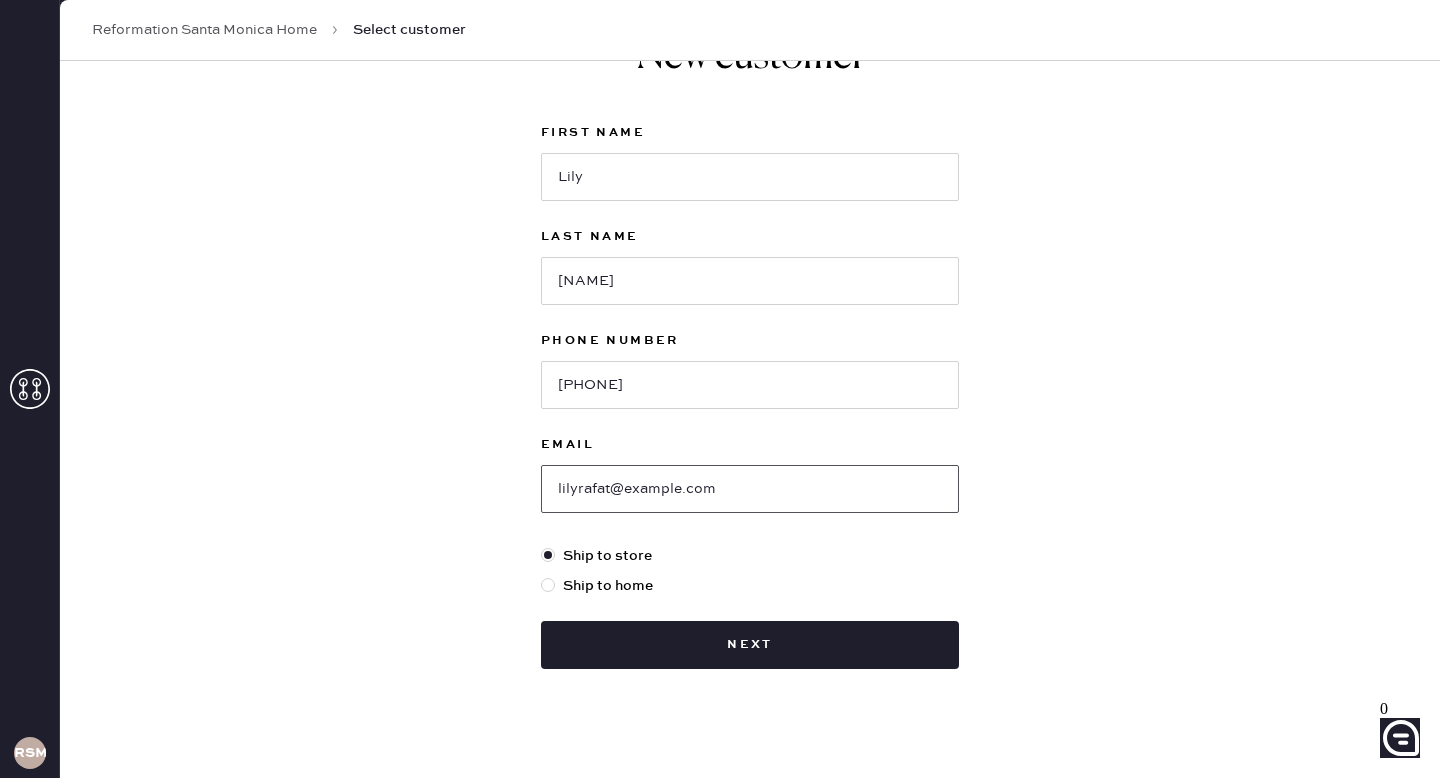 scroll, scrollTop: 90, scrollLeft: 0, axis: vertical 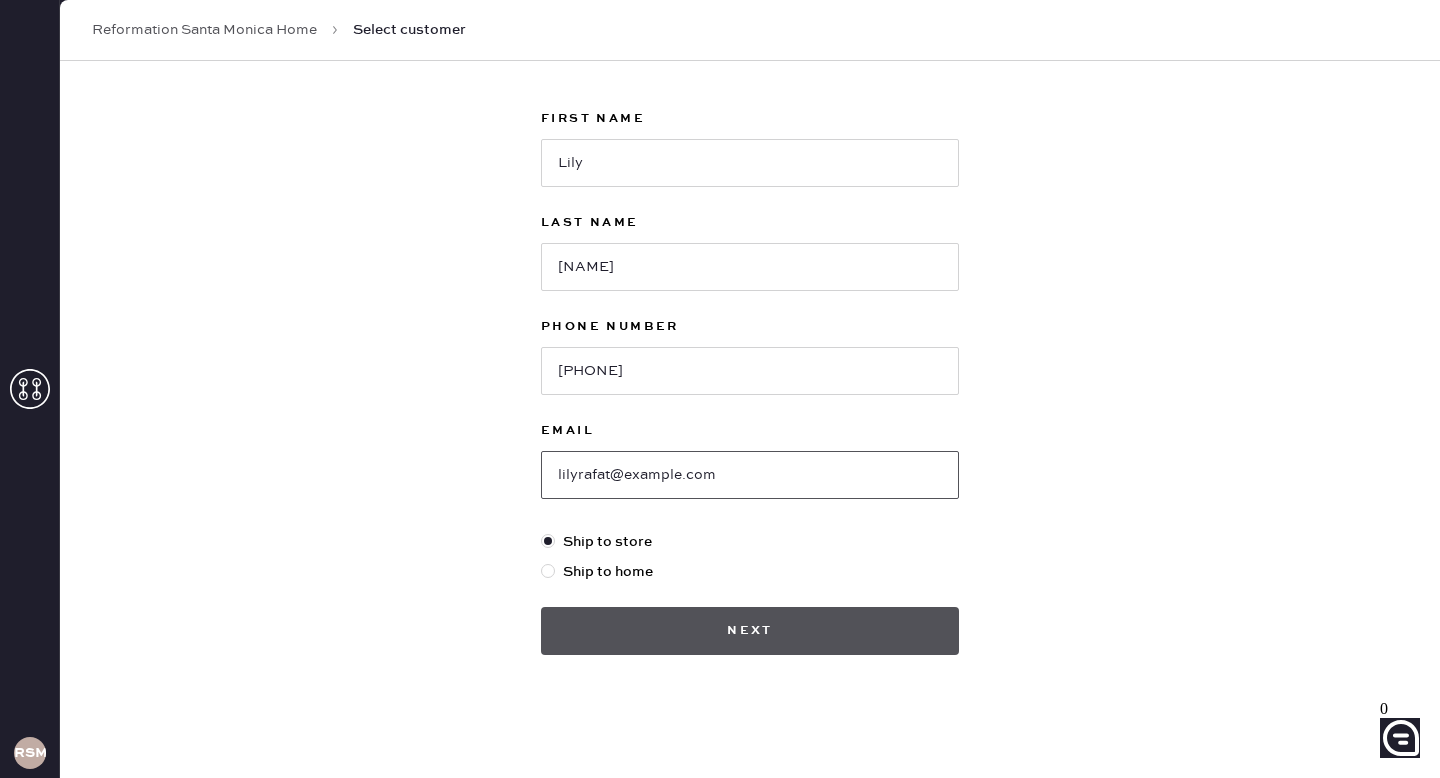 type on "lilyrafat@example.com" 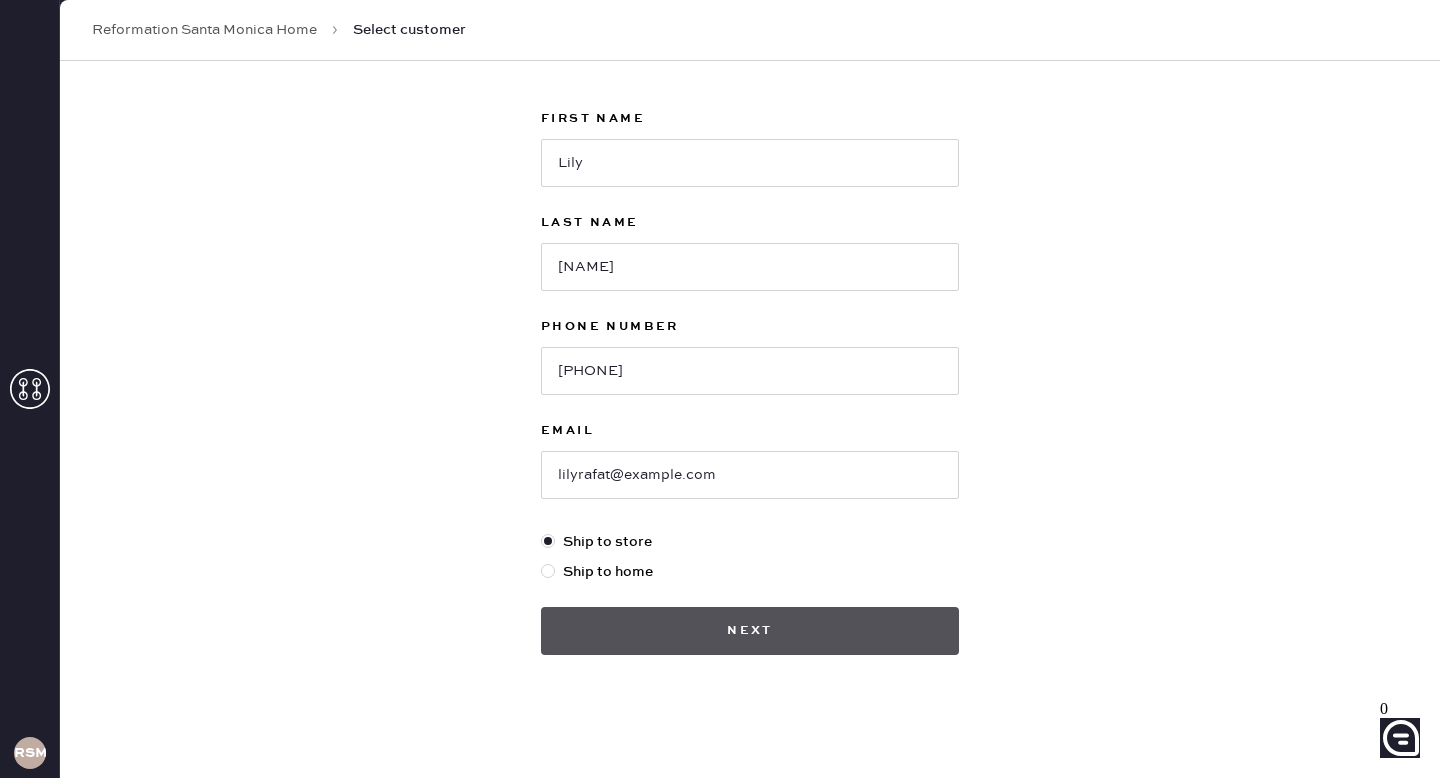 click on "Next" at bounding box center [750, 631] 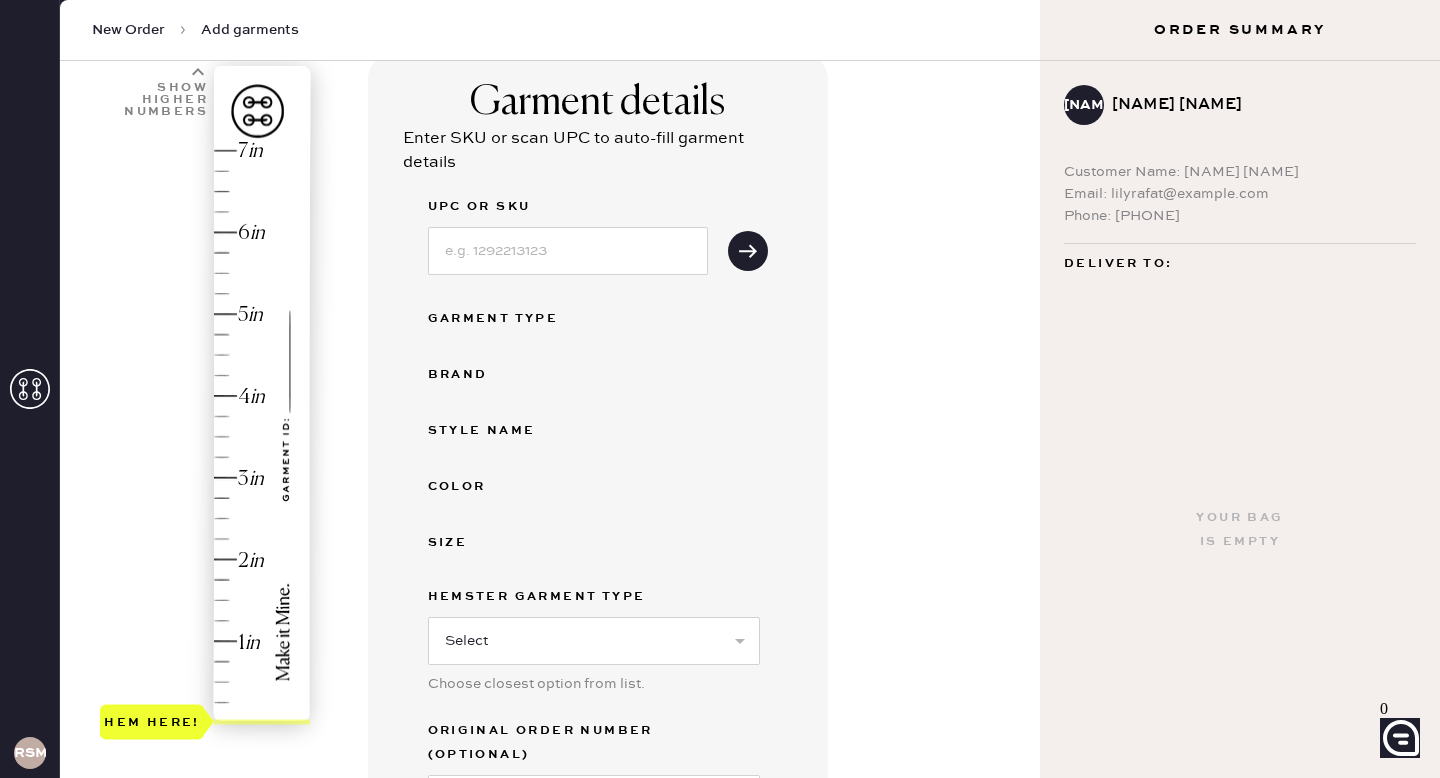 scroll, scrollTop: 148, scrollLeft: 0, axis: vertical 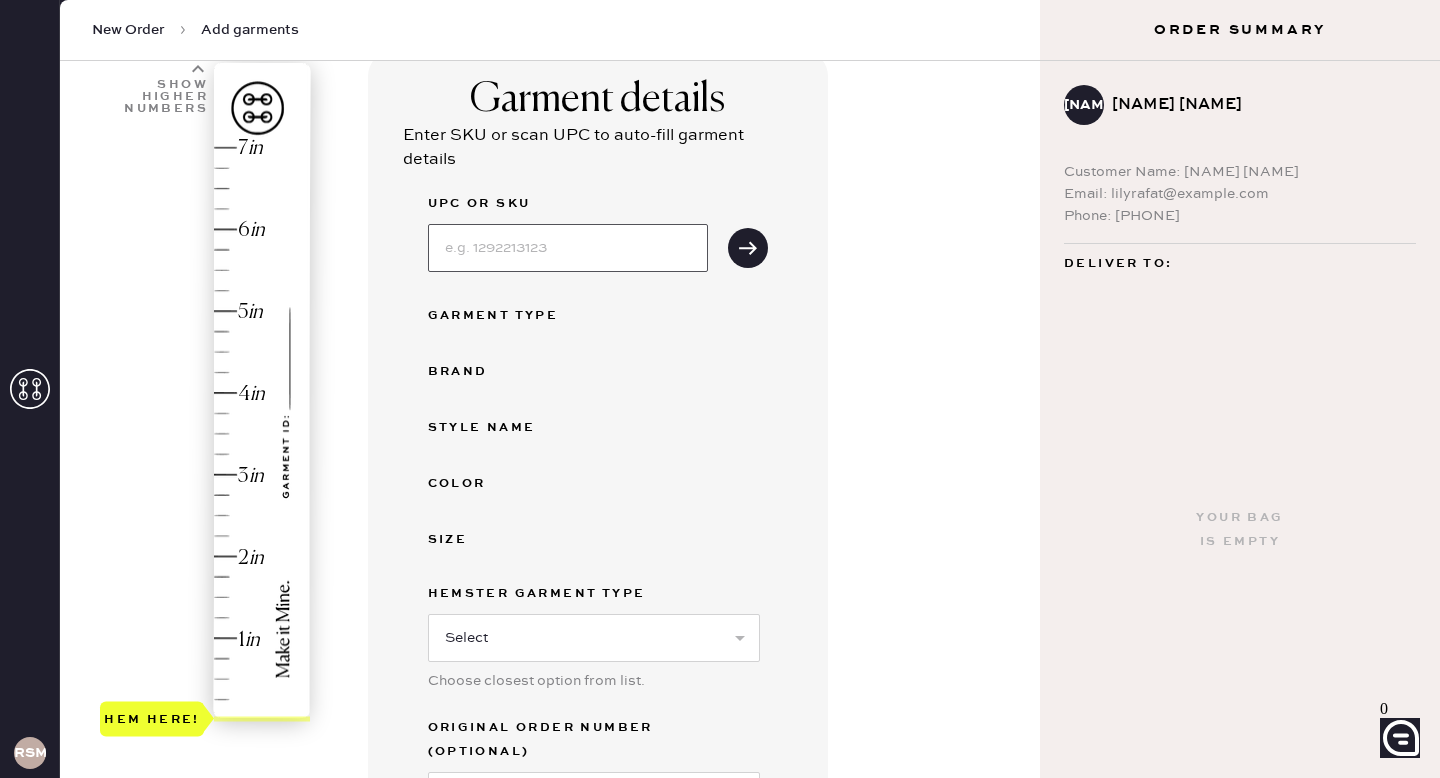 click at bounding box center [568, 248] 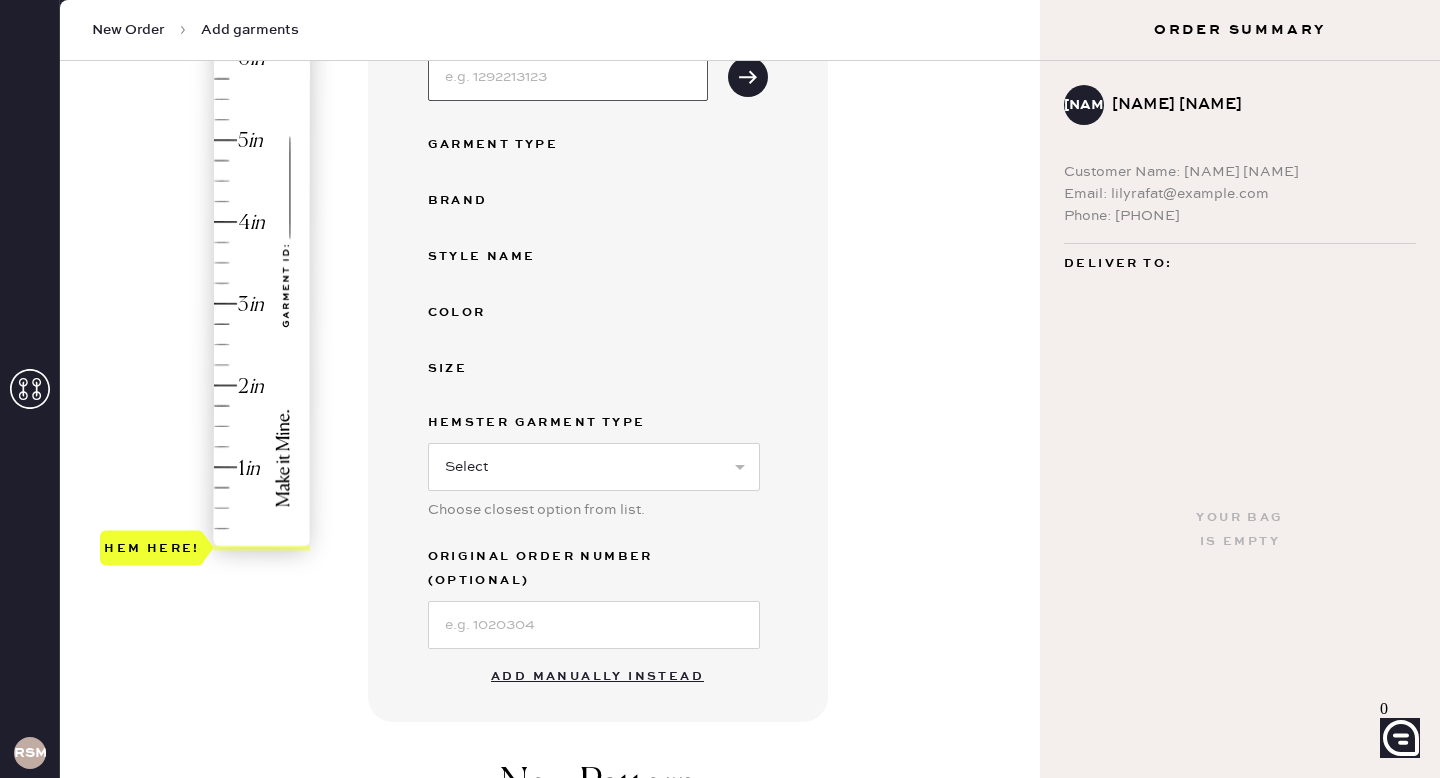 scroll, scrollTop: 320, scrollLeft: 0, axis: vertical 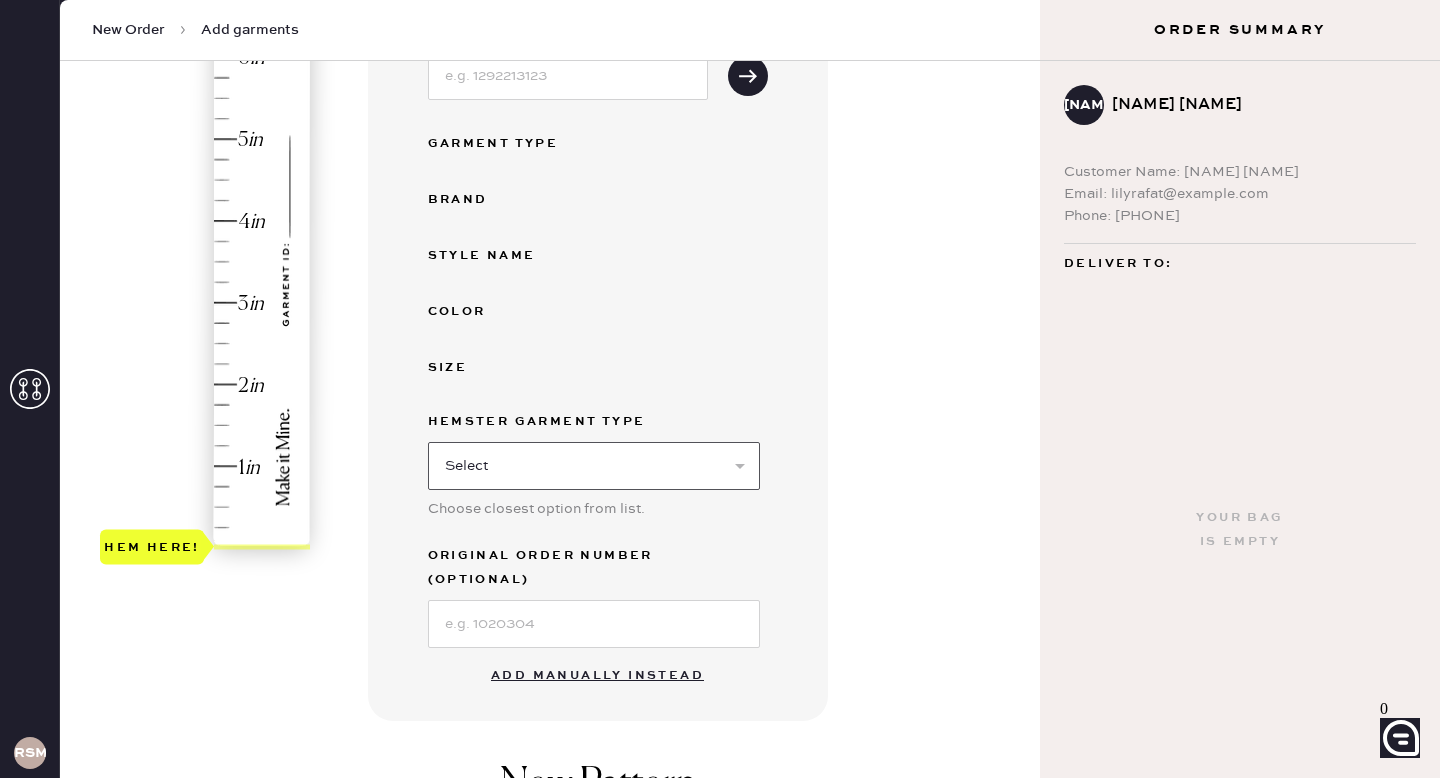 click on "Select Basic Skirt Jeans Leggings Pants Shorts Basic Sleeved Dress Basic Sleeveless Dress Basic Strap Dress Strap Jumpsuit Button Down Top Sleeved Top Sleeveless Top" at bounding box center [594, 466] 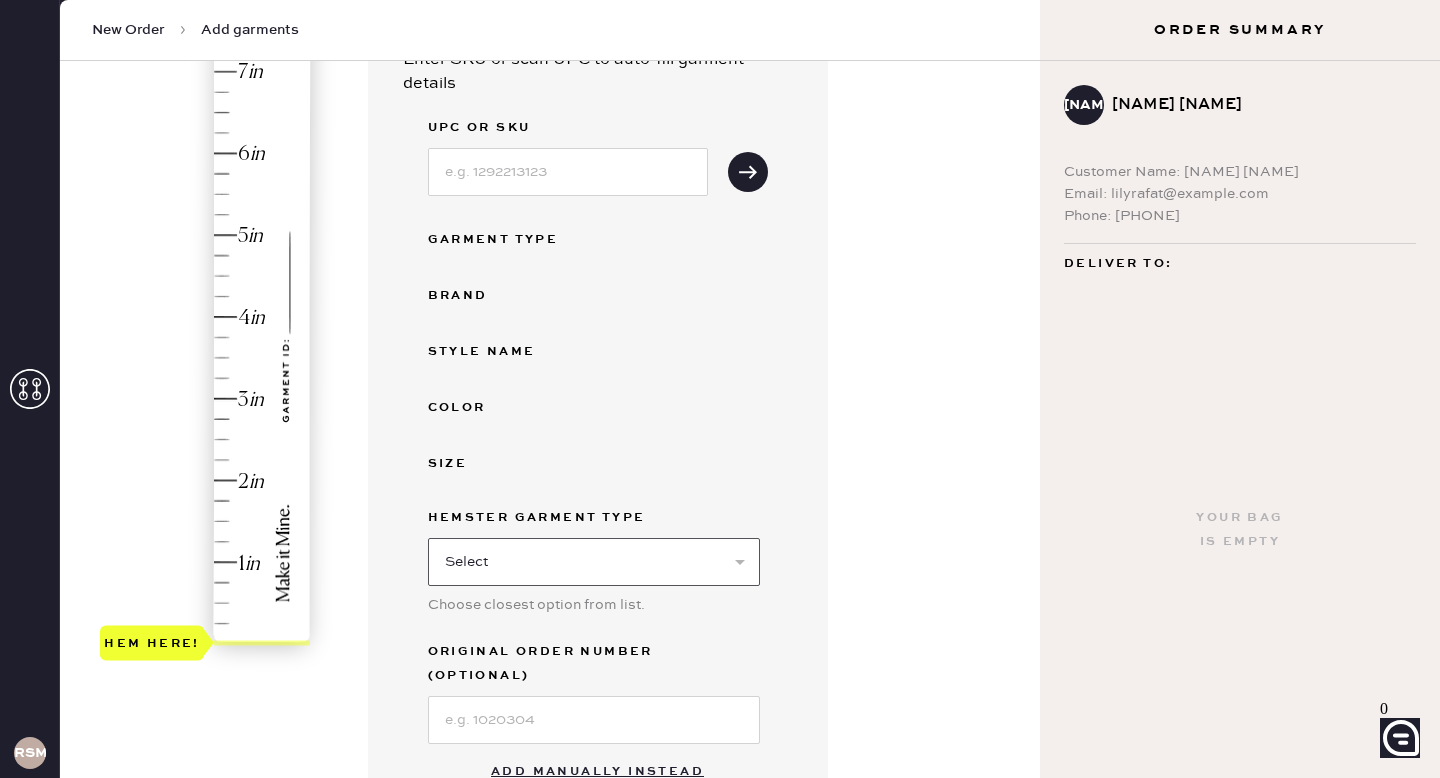 scroll, scrollTop: 201, scrollLeft: 0, axis: vertical 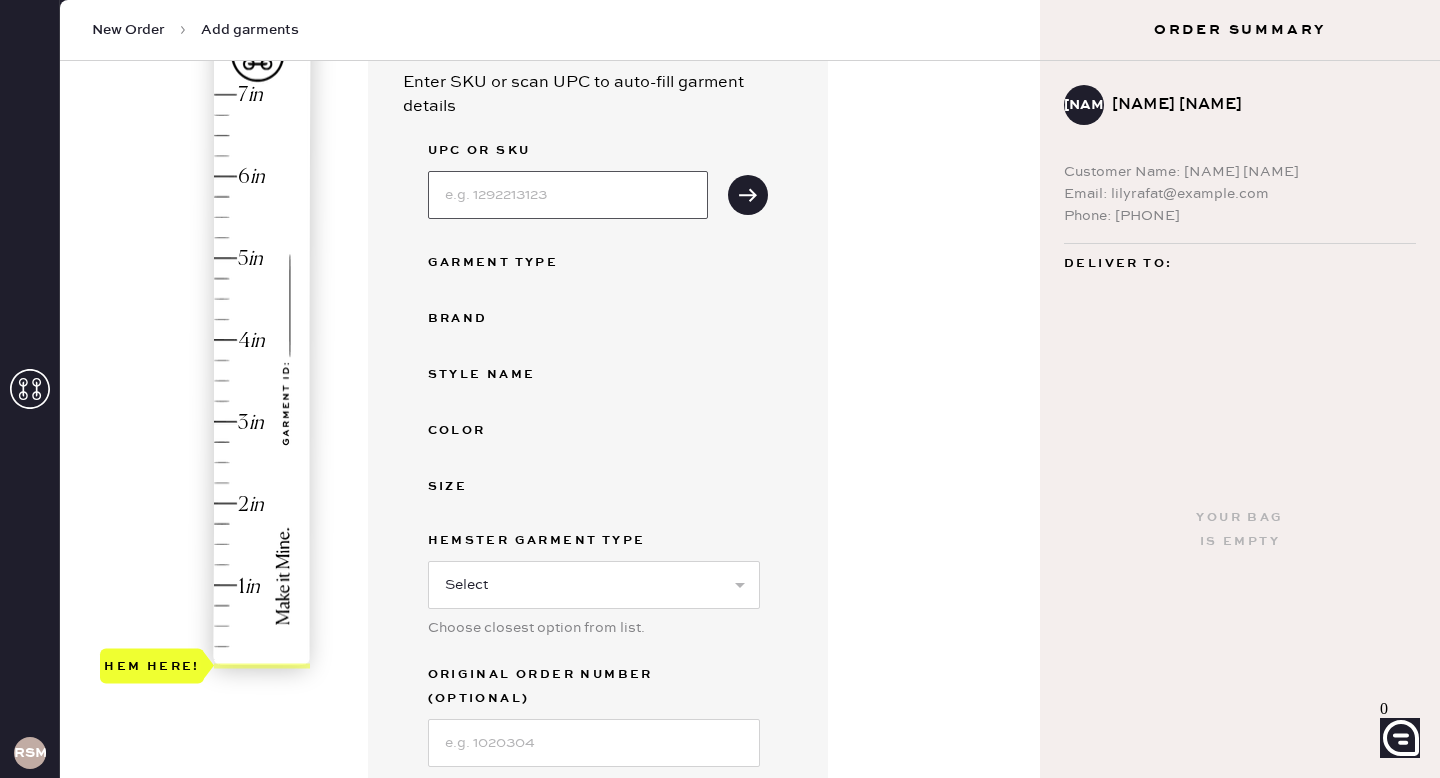 click at bounding box center [568, 195] 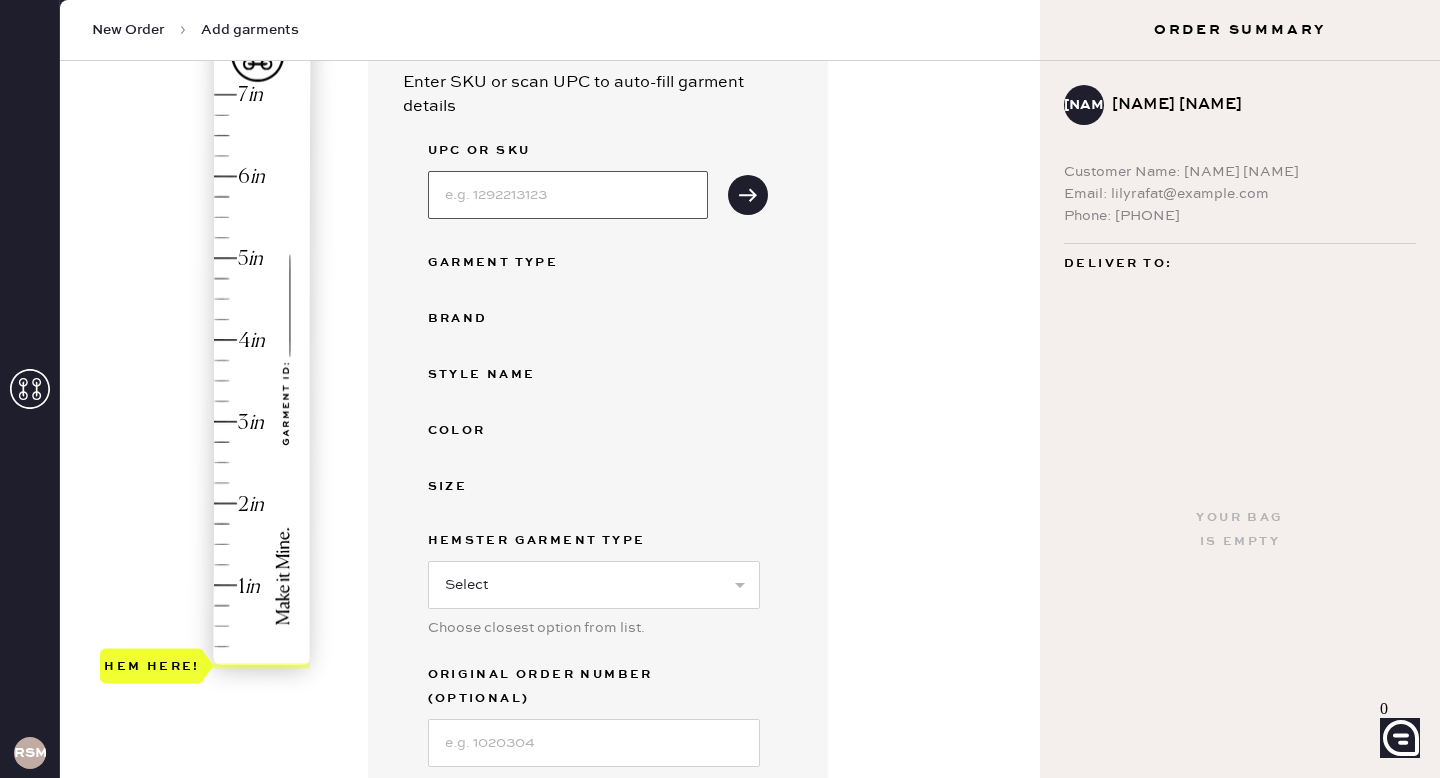 click at bounding box center [568, 195] 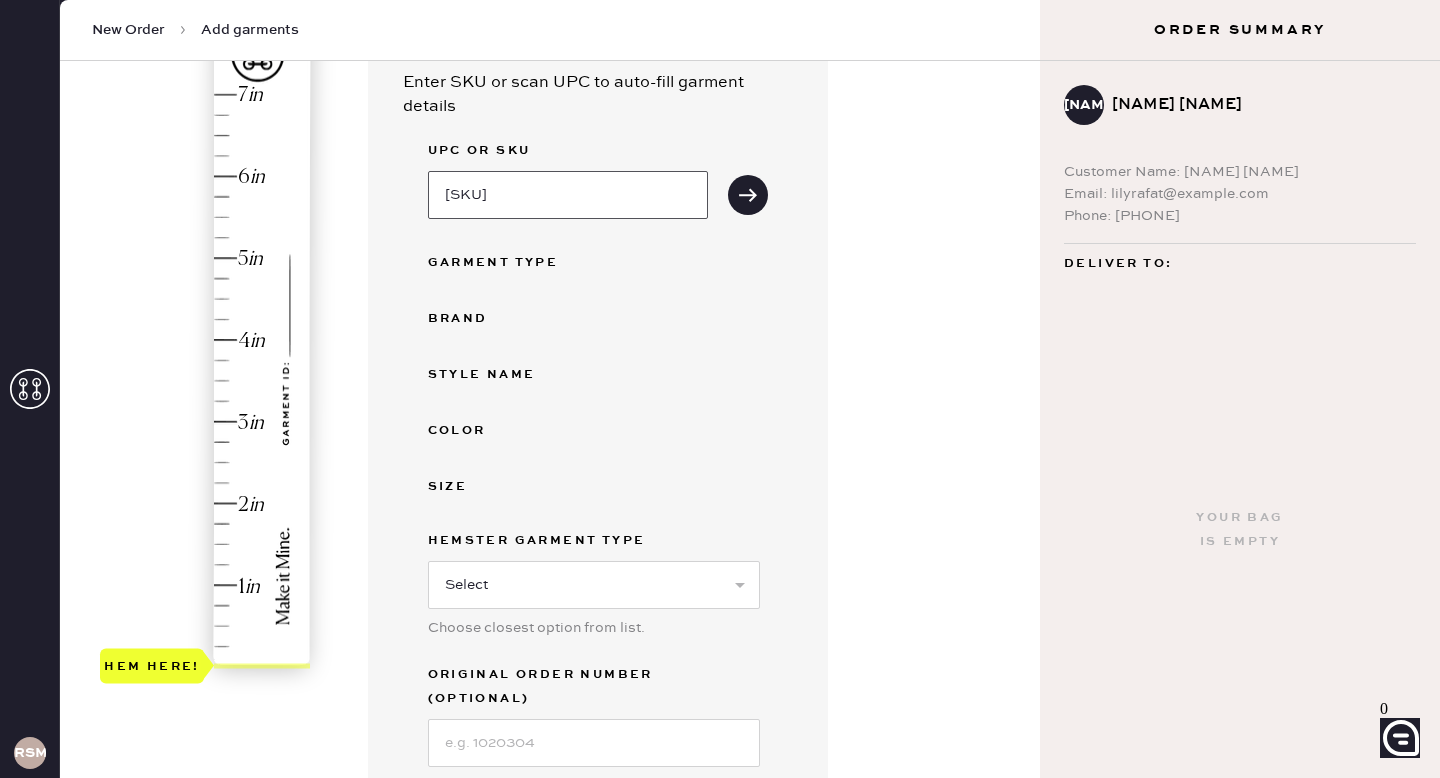 type on "[SKU]" 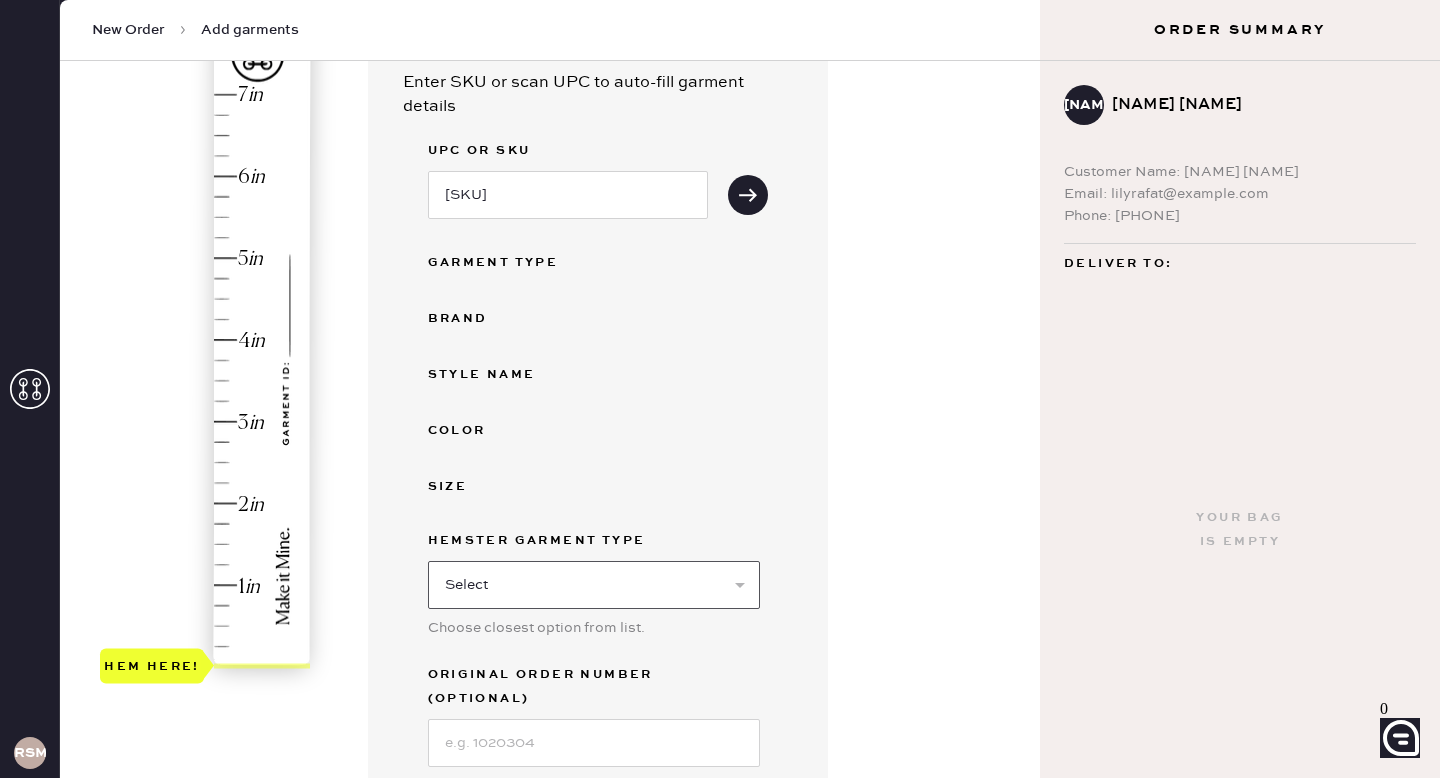 click on "Select Basic Skirt Jeans Leggings Pants Shorts Basic Sleeved Dress Basic Sleeveless Dress Basic Strap Dress Strap Jumpsuit Button Down Top Sleeved Top Sleeveless Top" at bounding box center [594, 585] 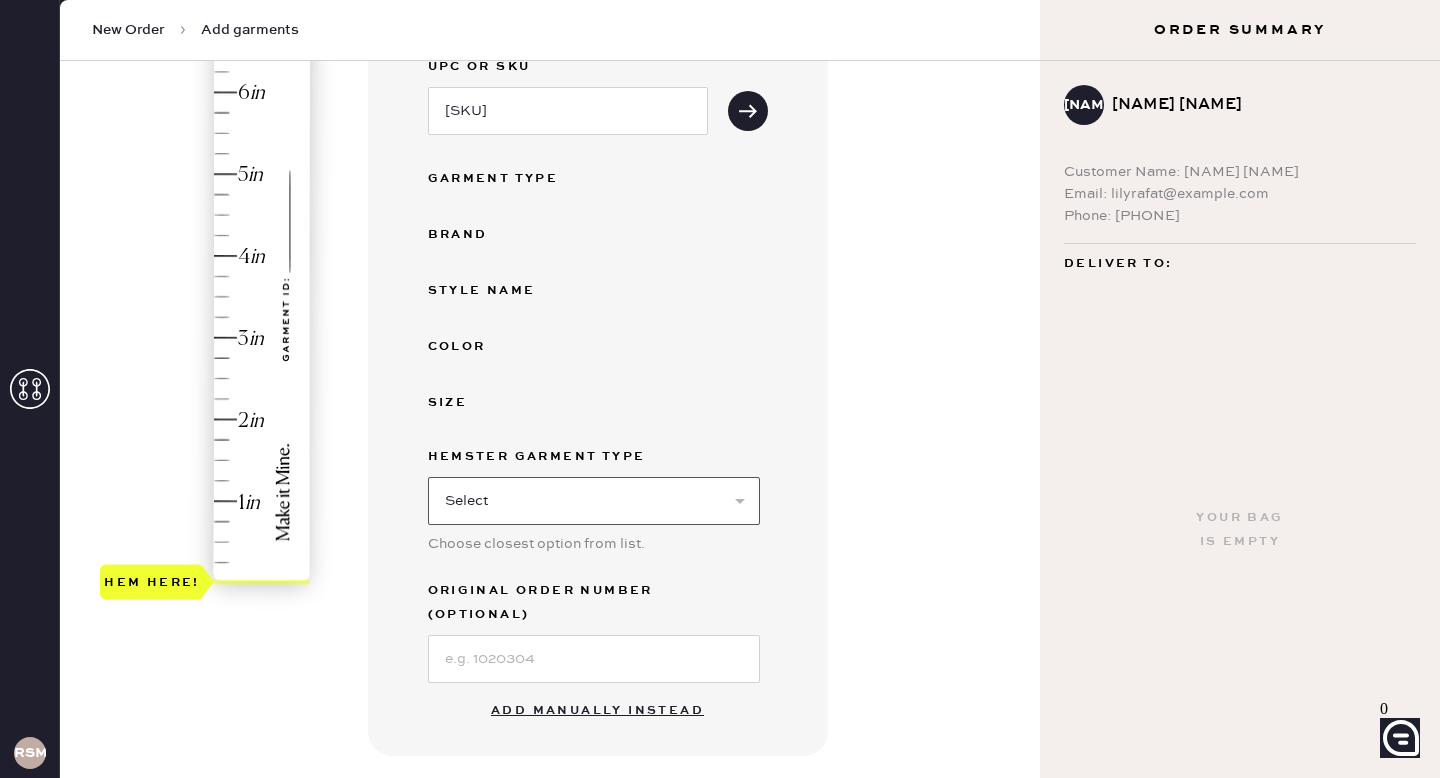 scroll, scrollTop: 289, scrollLeft: 0, axis: vertical 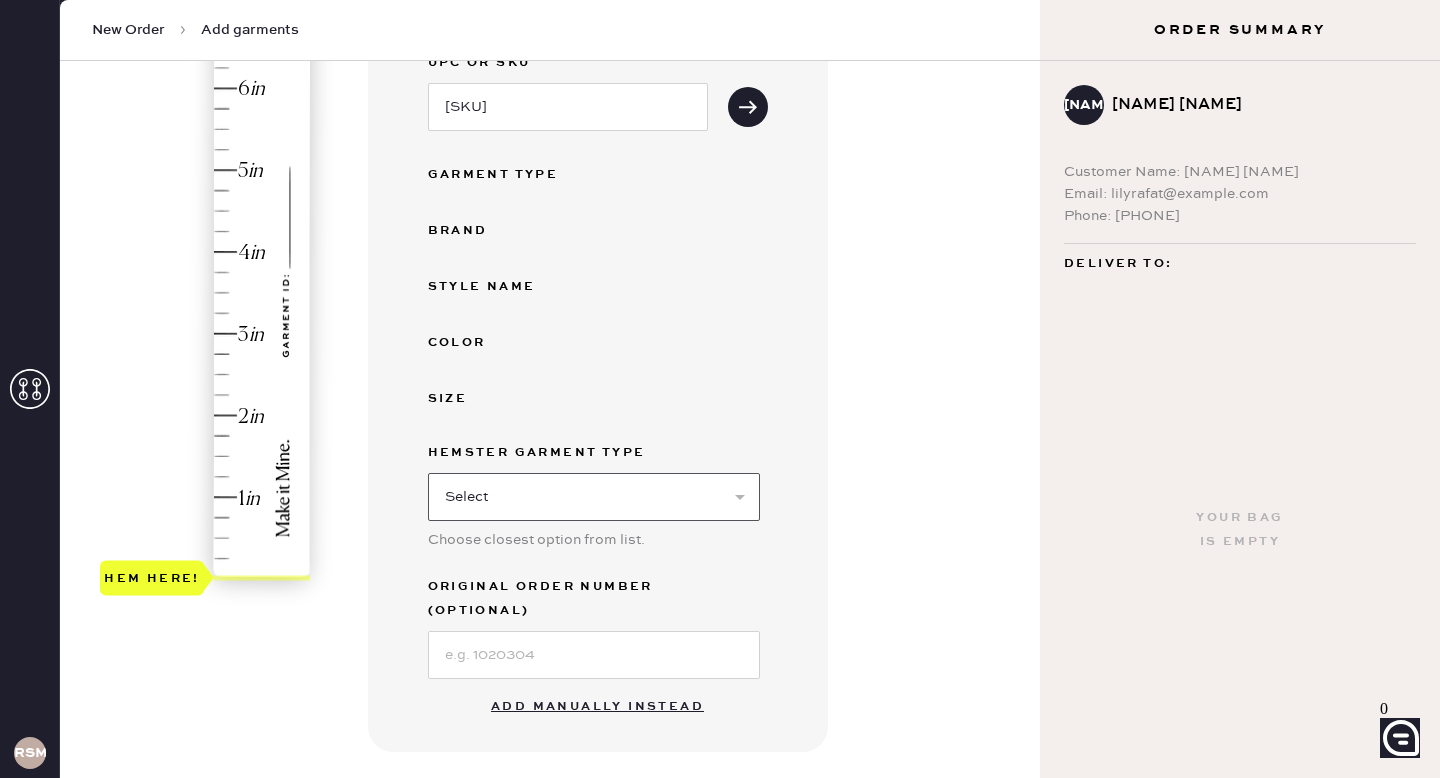 click on "Select Basic Skirt Jeans Leggings Pants Shorts Basic Sleeved Dress Basic Sleeveless Dress Basic Strap Dress Strap Jumpsuit Button Down Top Sleeved Top Sleeveless Top" at bounding box center (594, 497) 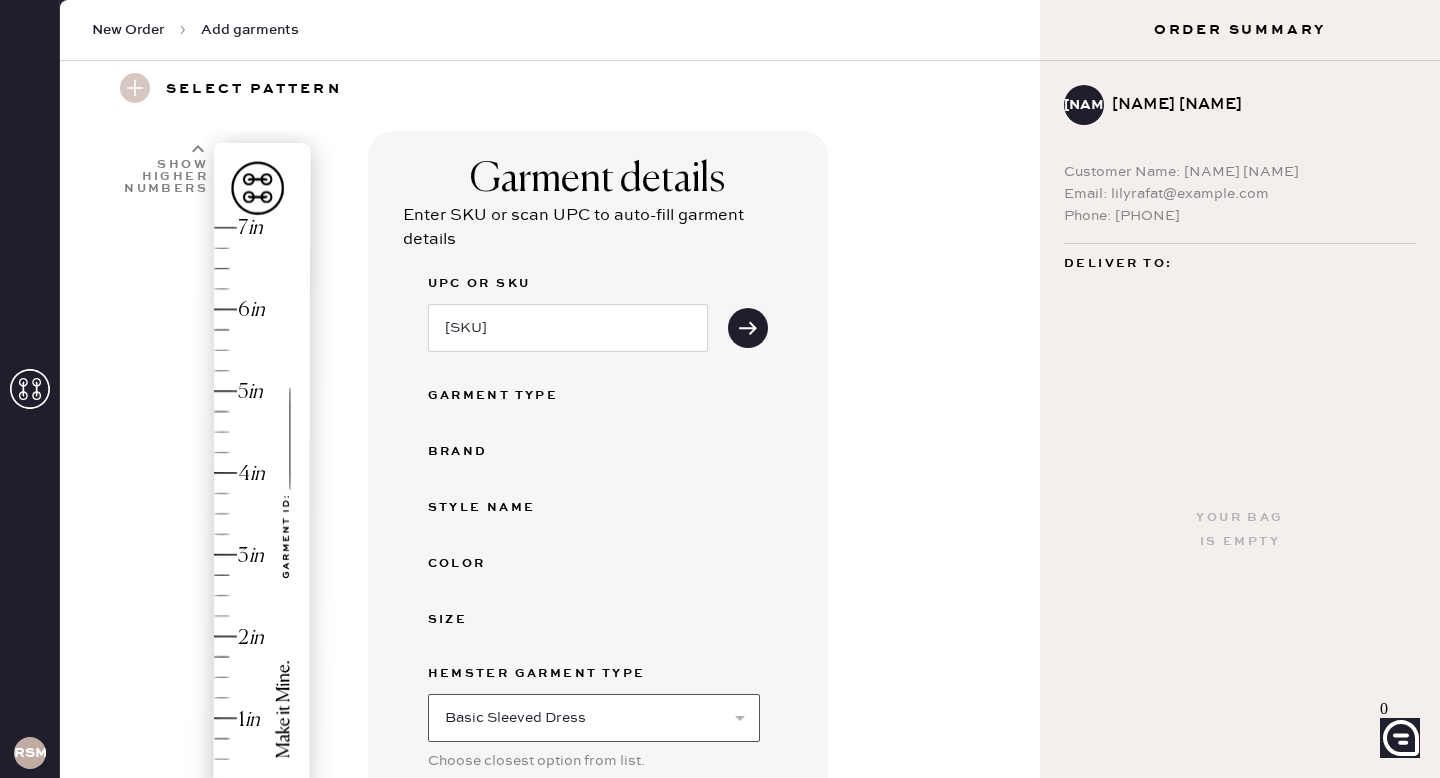 scroll, scrollTop: 67, scrollLeft: 0, axis: vertical 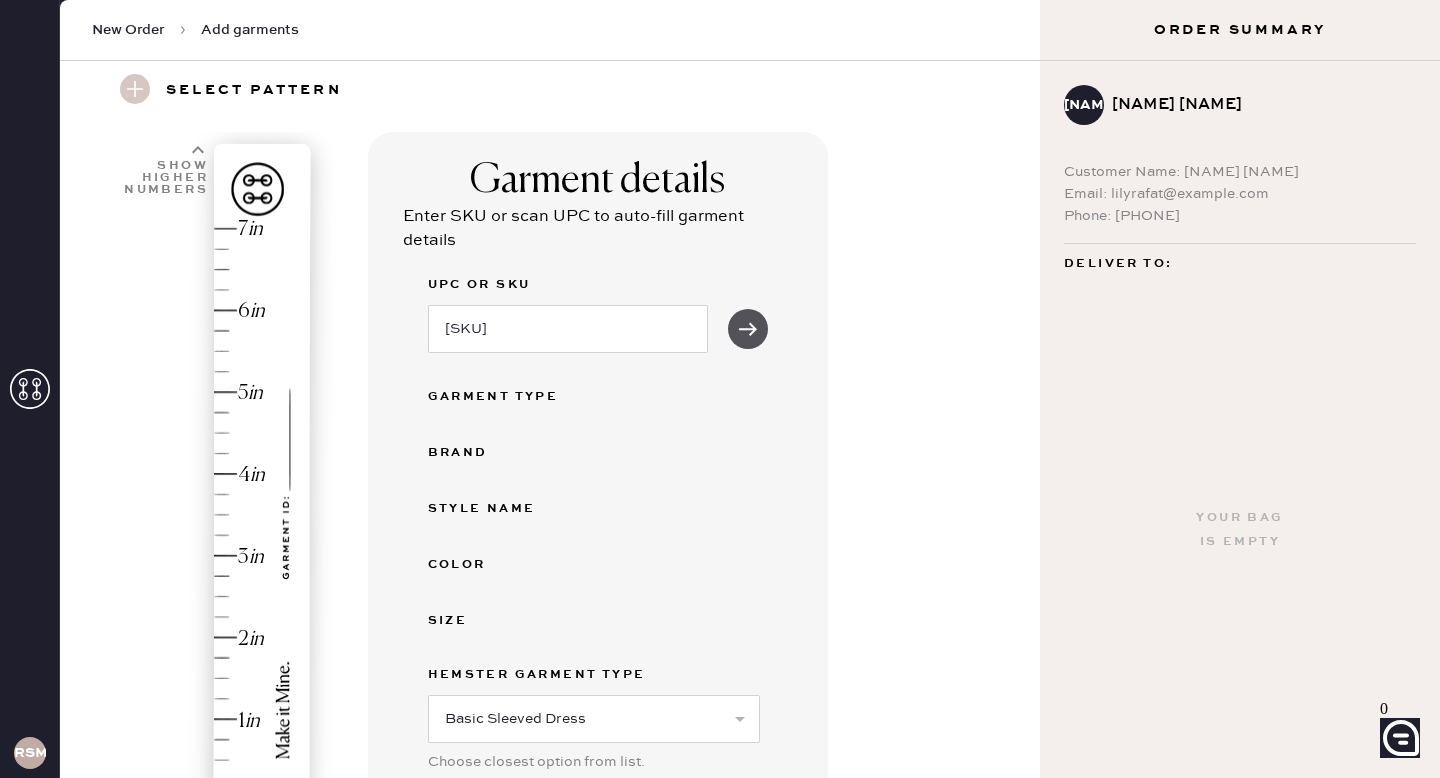 click at bounding box center (748, 329) 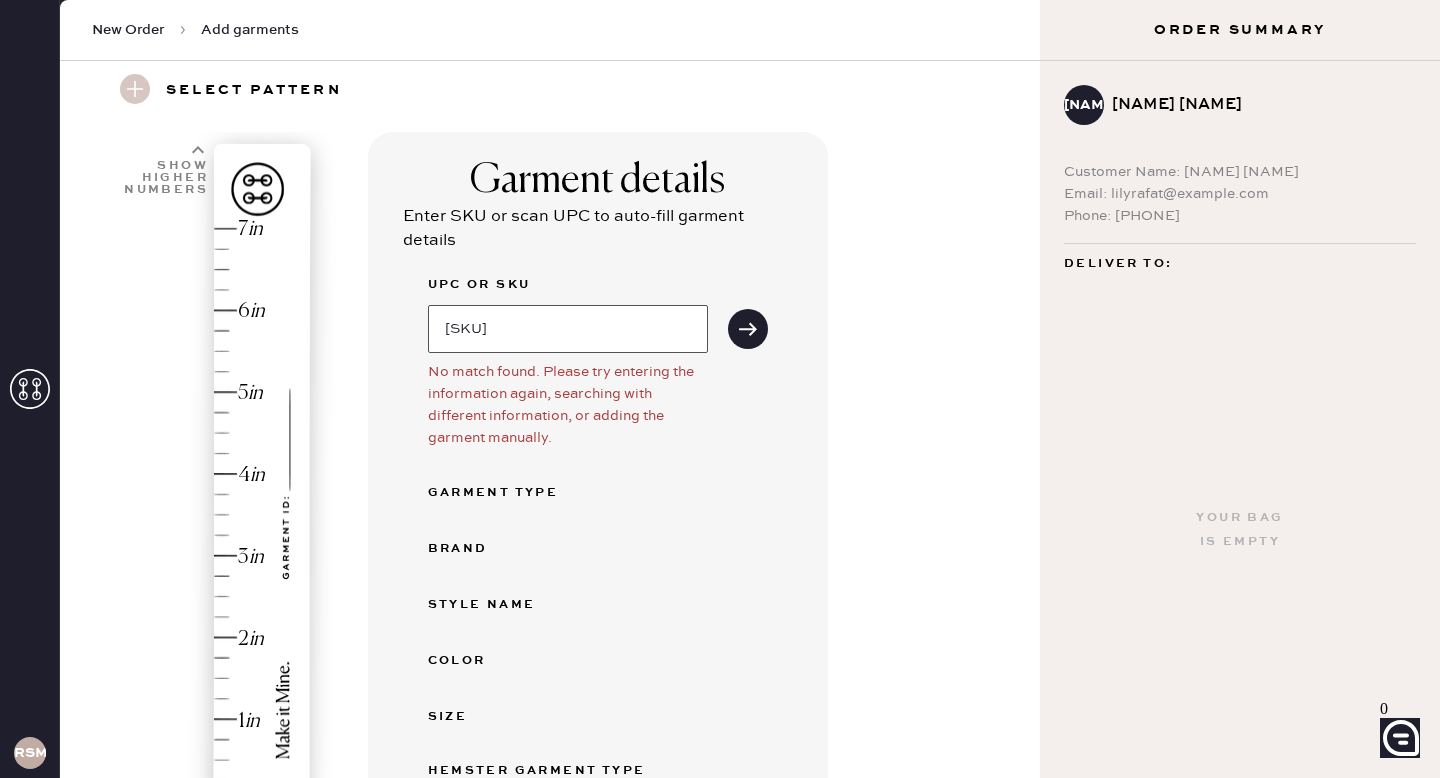 click on "[SKU]" at bounding box center (568, 329) 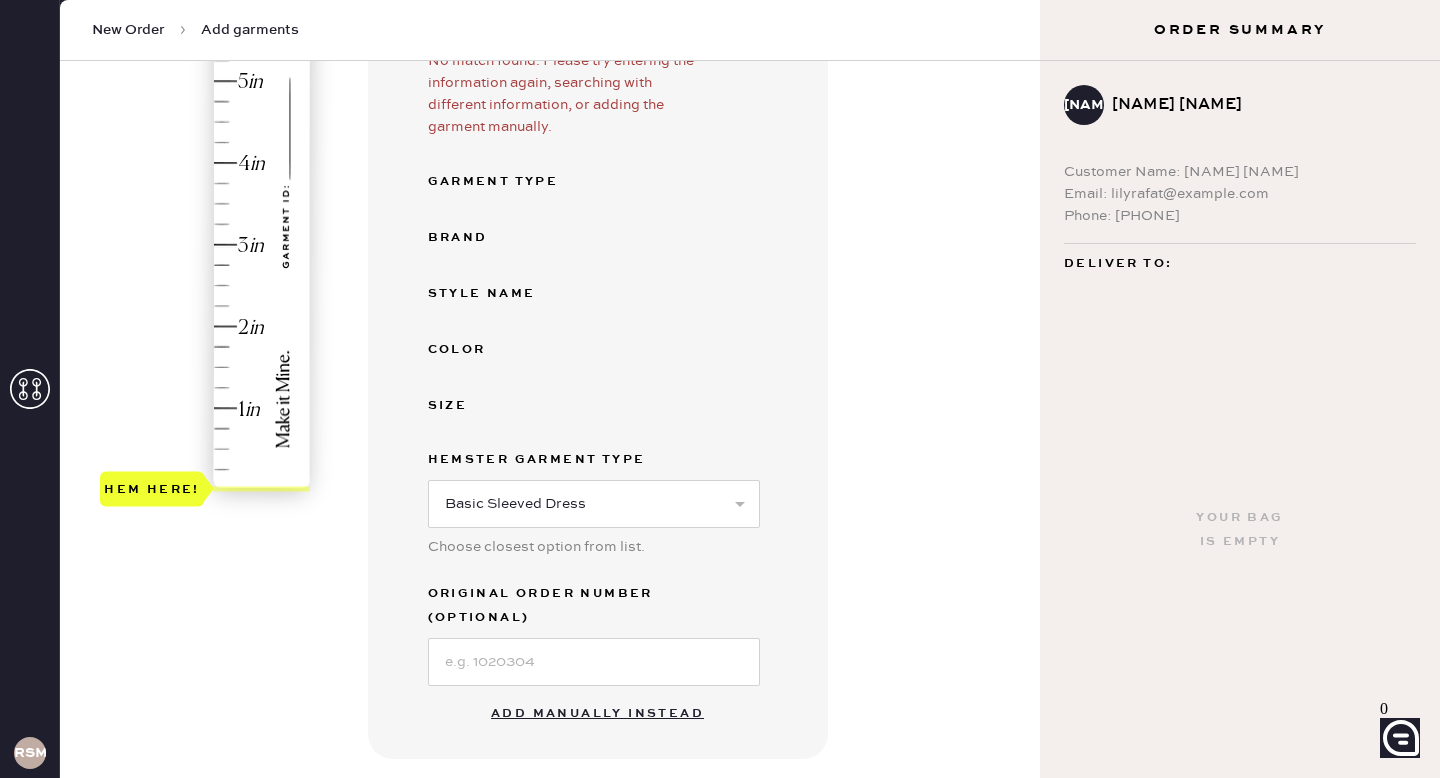 scroll, scrollTop: 413, scrollLeft: 0, axis: vertical 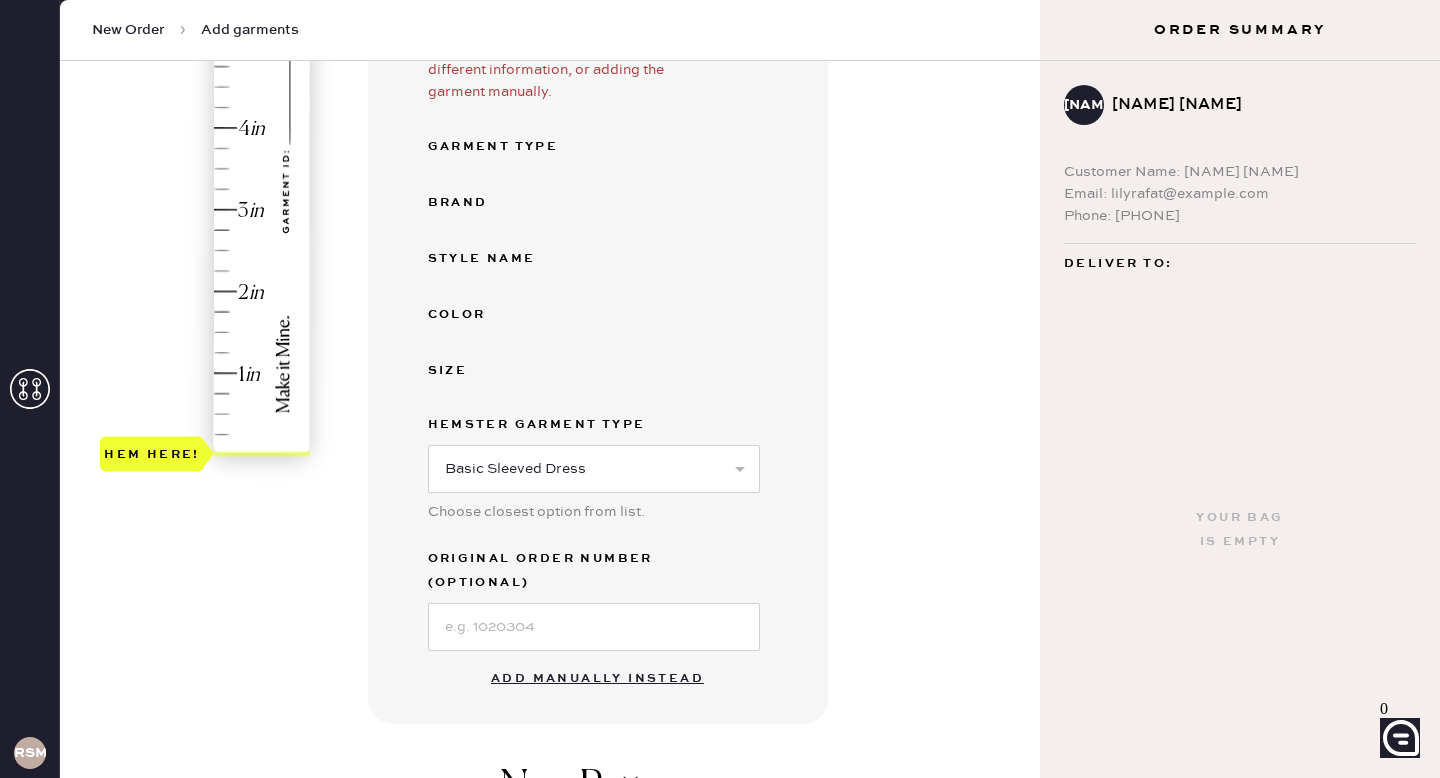 click on "Add manually instead" at bounding box center (597, 679) 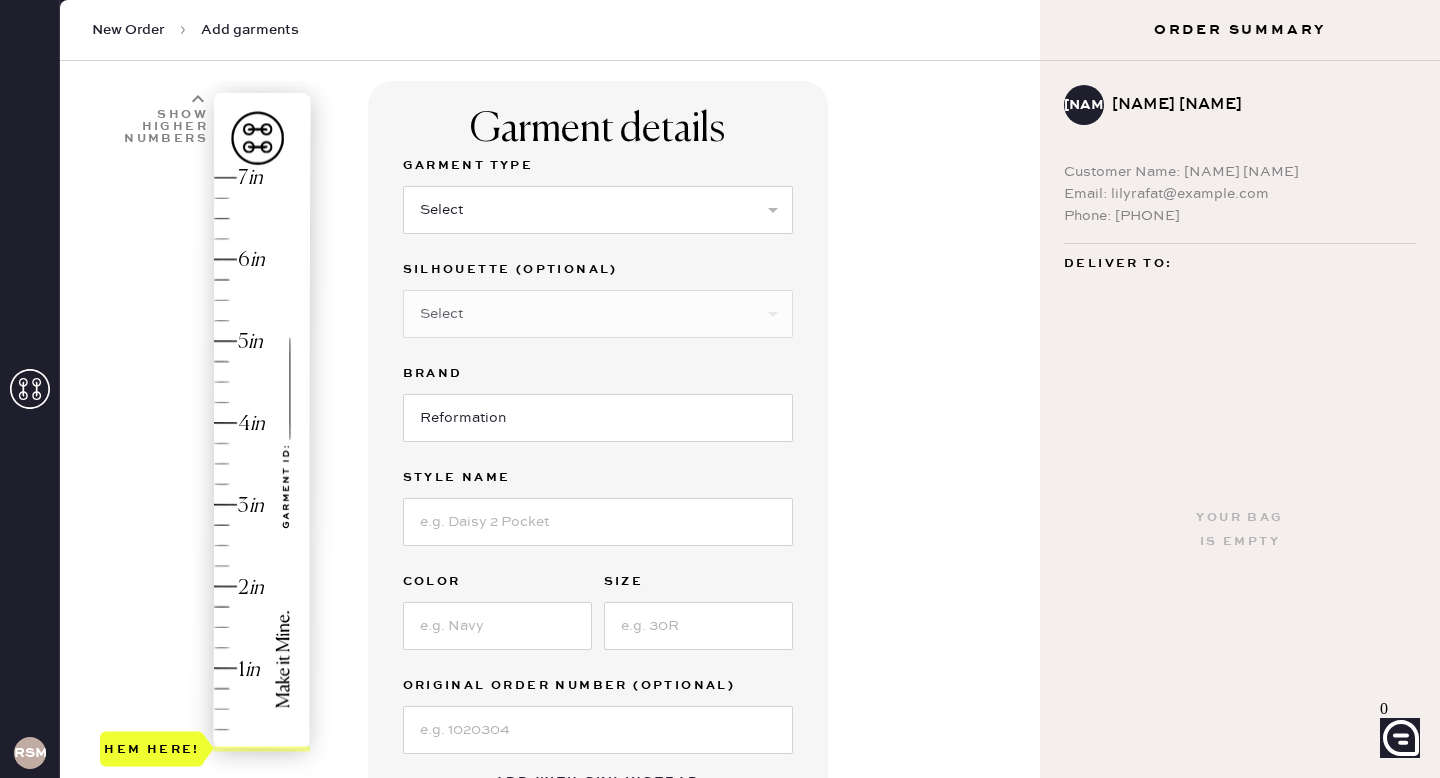 scroll, scrollTop: 112, scrollLeft: 0, axis: vertical 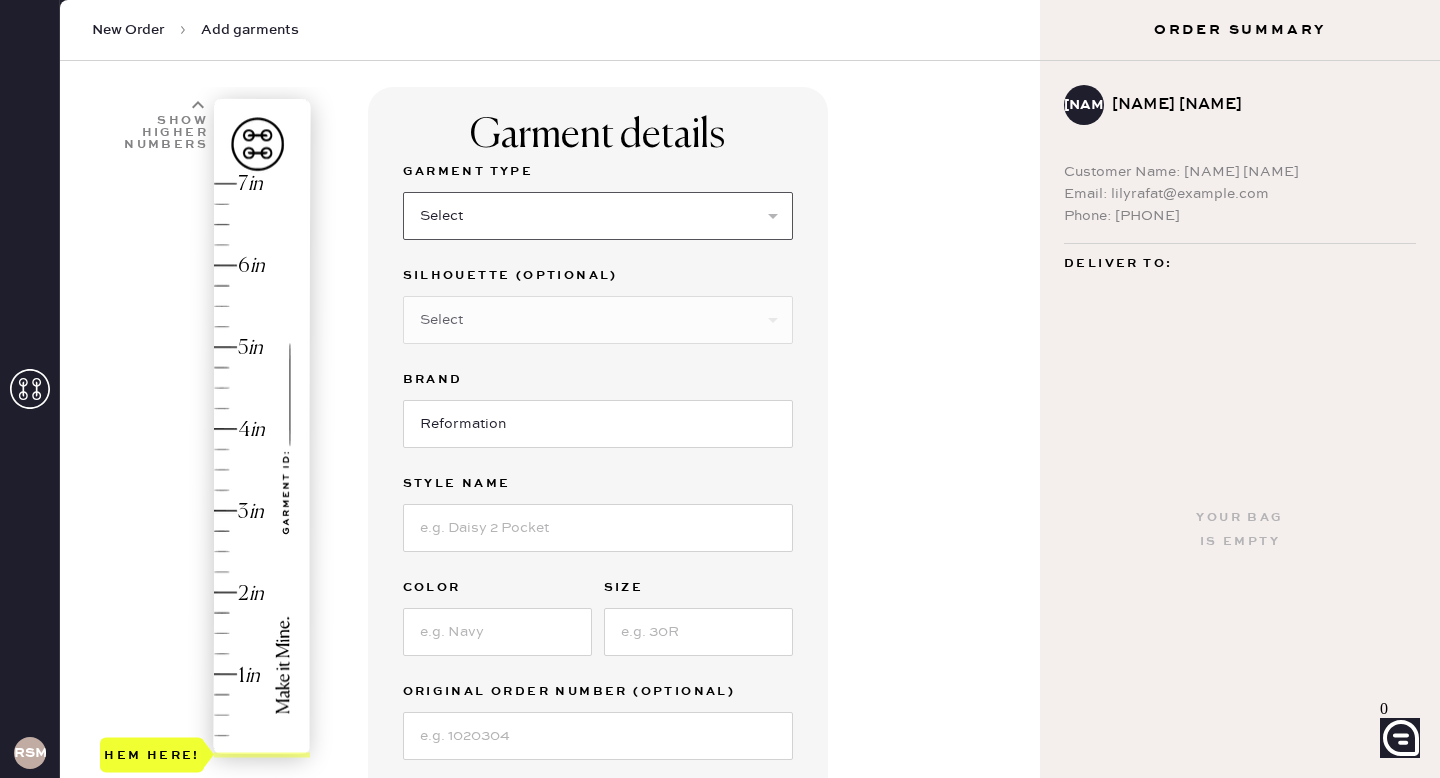 click on "Select Basic Skirt Jeans Leggings Pants Shorts Basic Sleeved Dress Basic Sleeveless Dress Basic Strap Dress Strap Jumpsuit Button Down Top Sleeved Top Sleeveless Top" at bounding box center (598, 216) 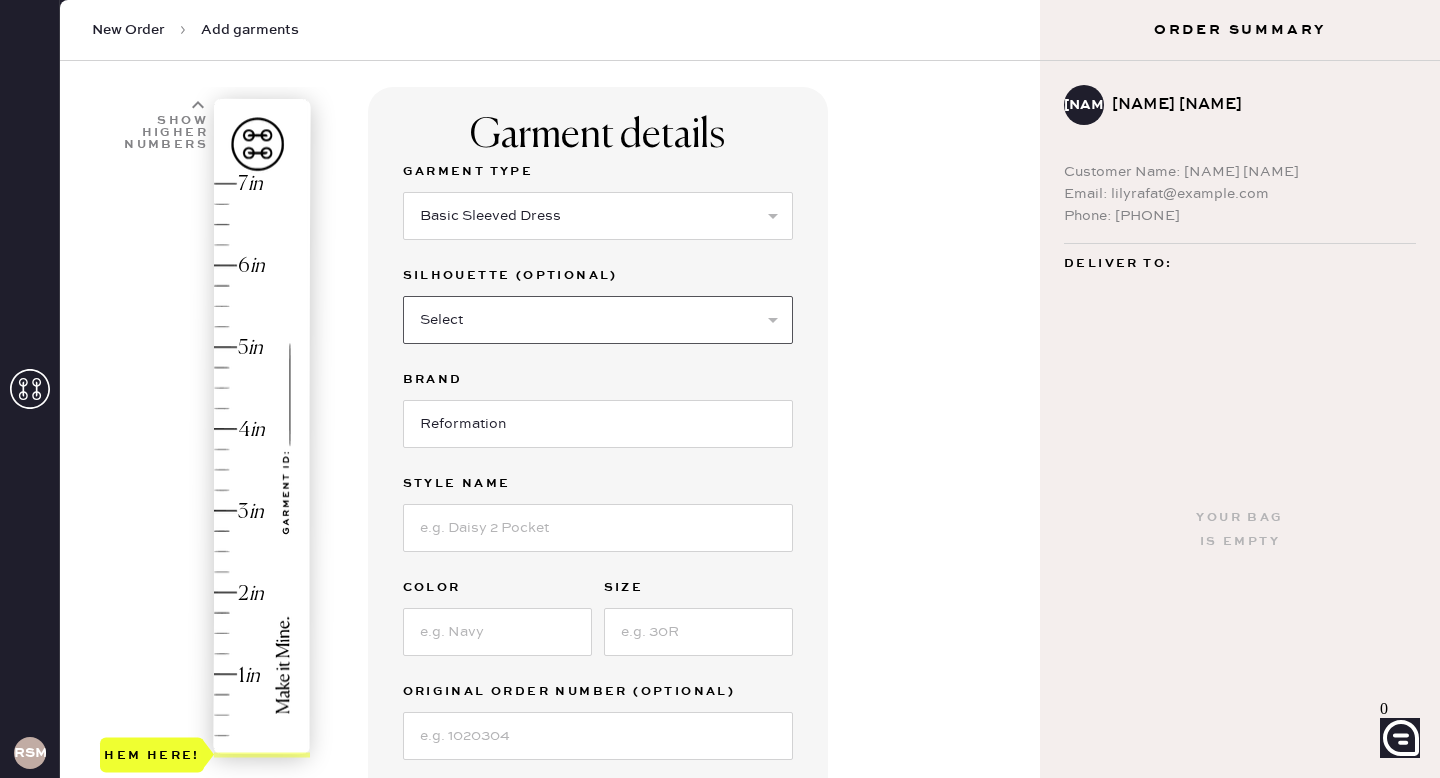 click on "Select Maxi Dress Midi Dress Mini Dress Other" at bounding box center [598, 320] 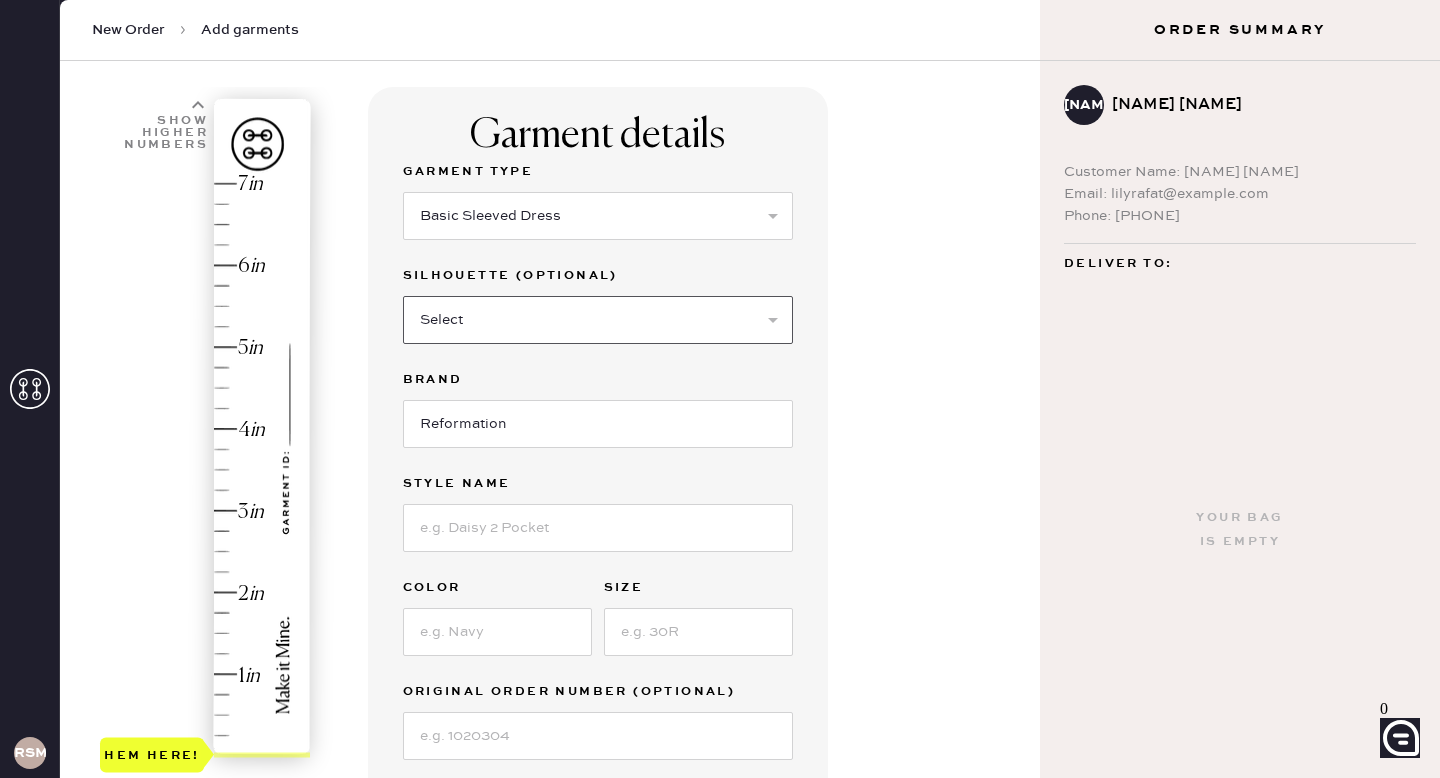 select on "27" 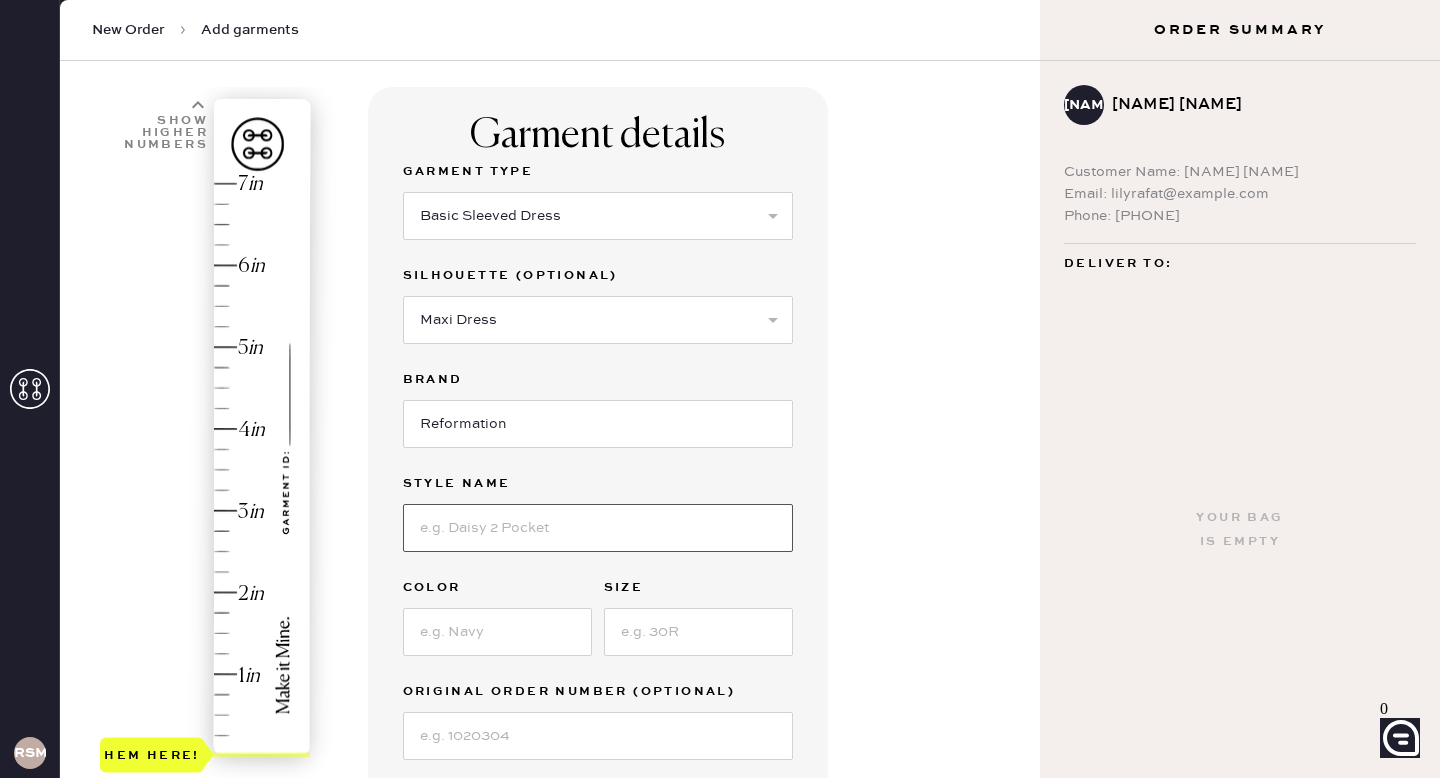 click at bounding box center (598, 528) 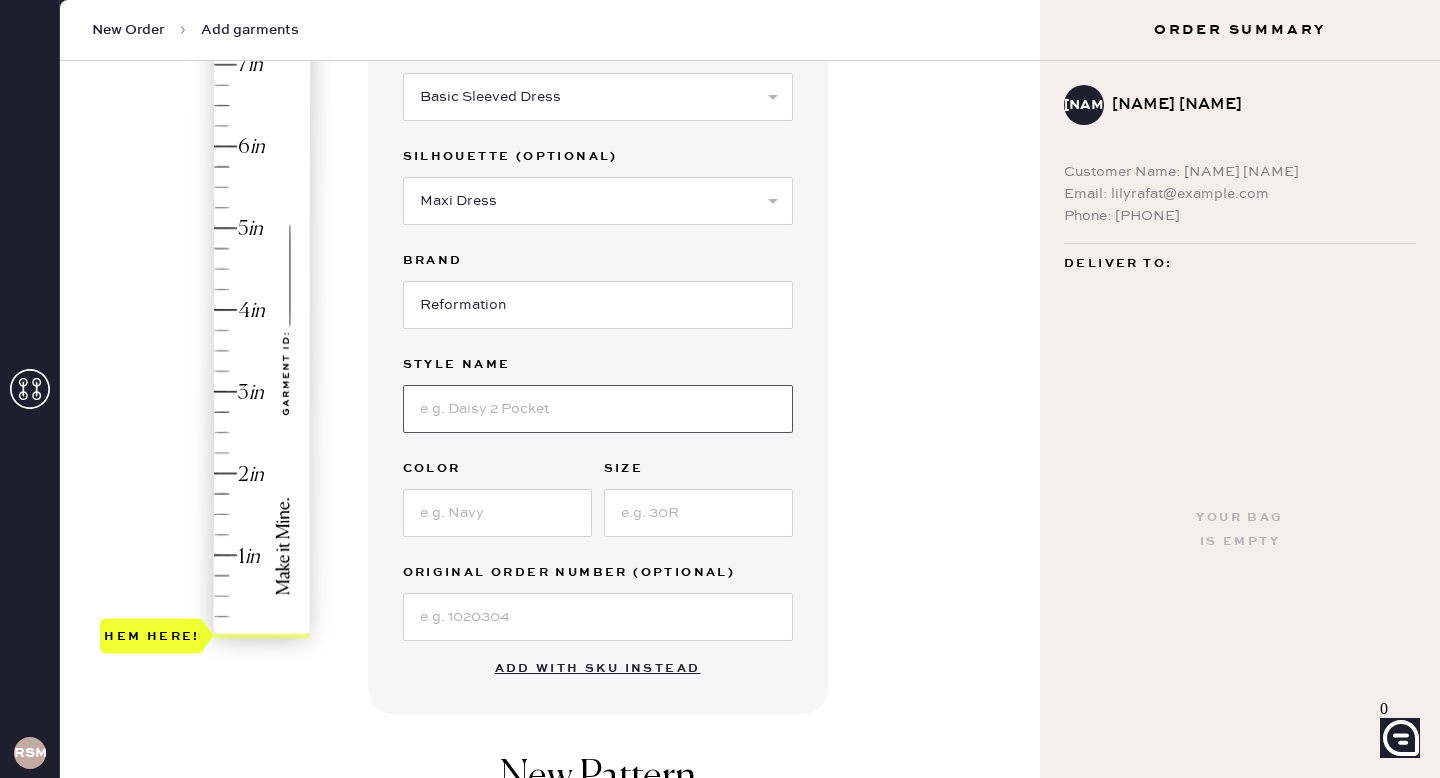scroll, scrollTop: 243, scrollLeft: 0, axis: vertical 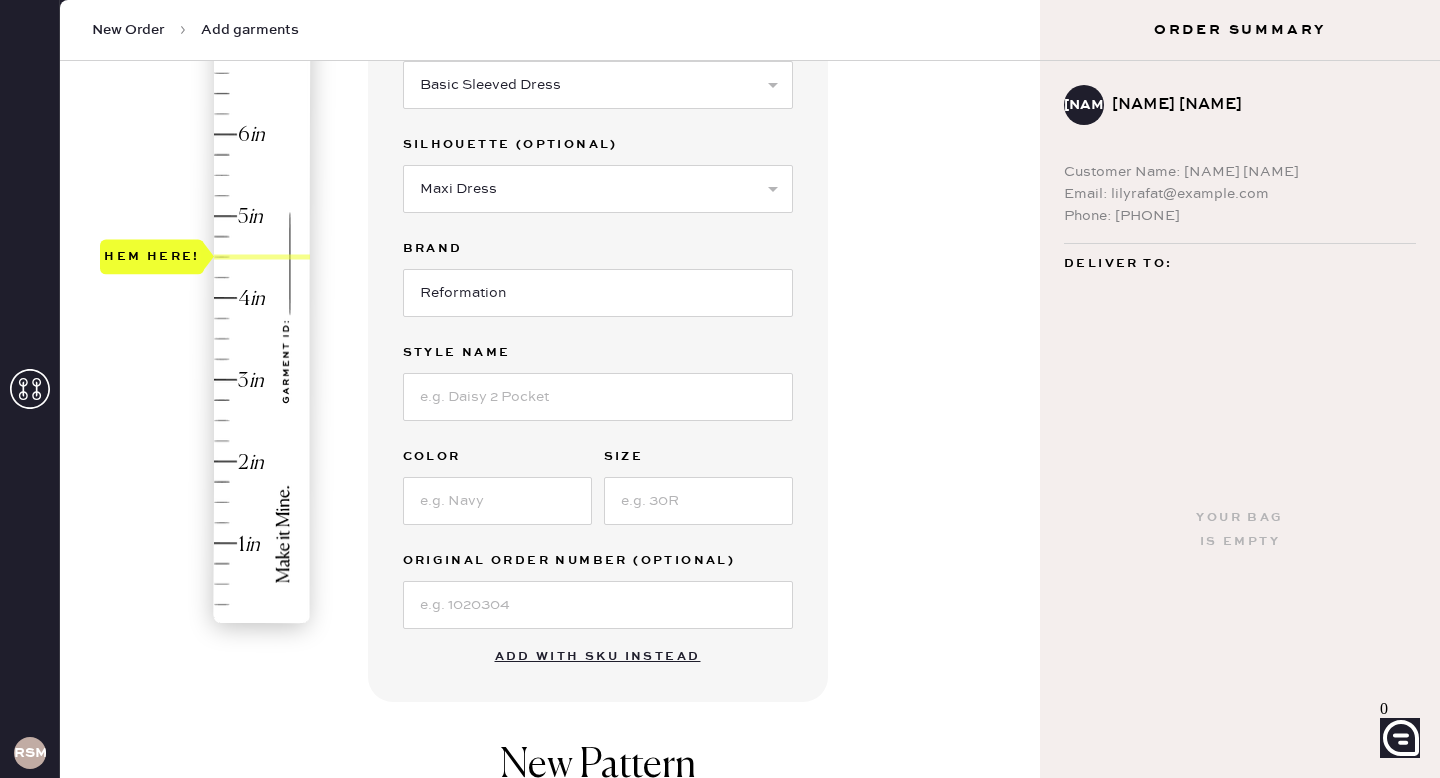 drag, startPoint x: 240, startPoint y: 615, endPoint x: 223, endPoint y: 265, distance: 350.41263 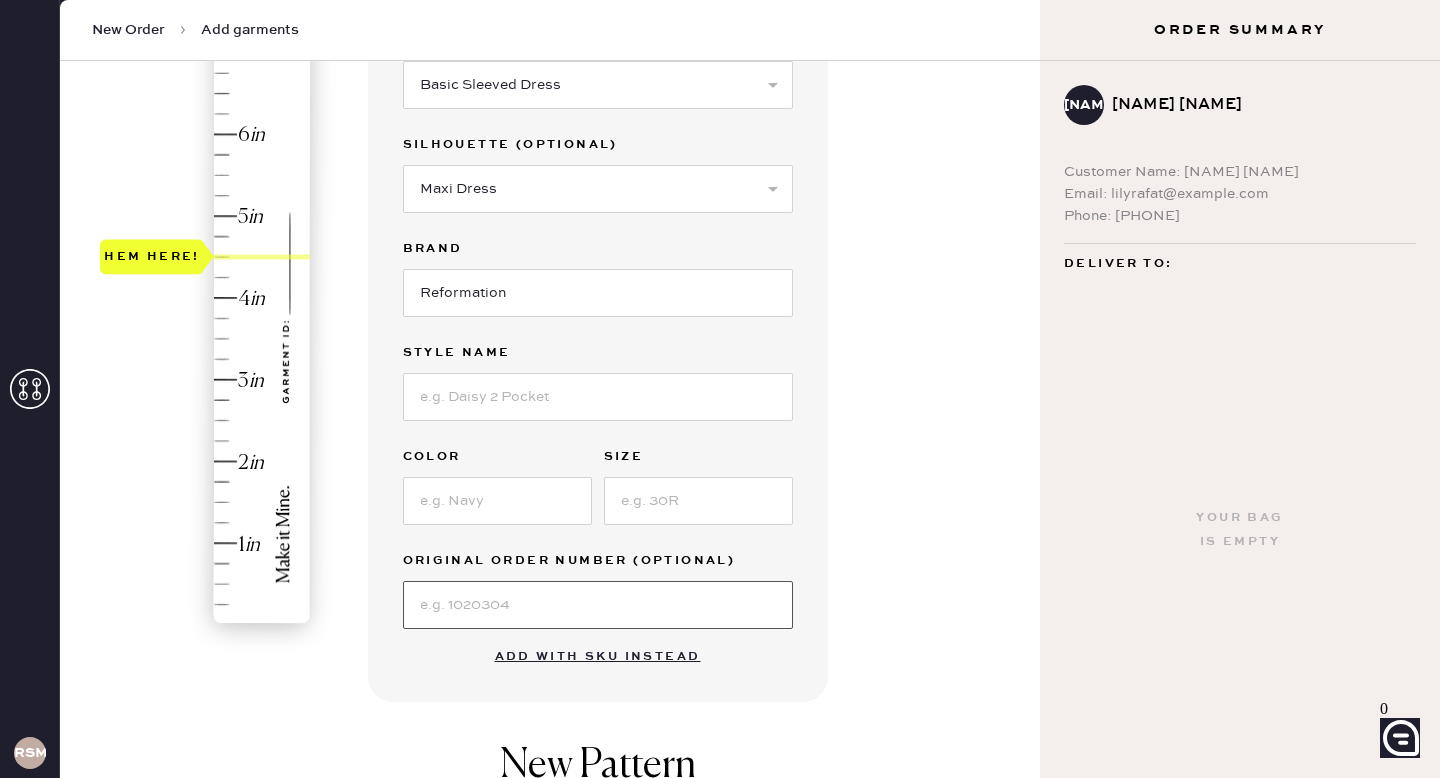 click at bounding box center (598, 605) 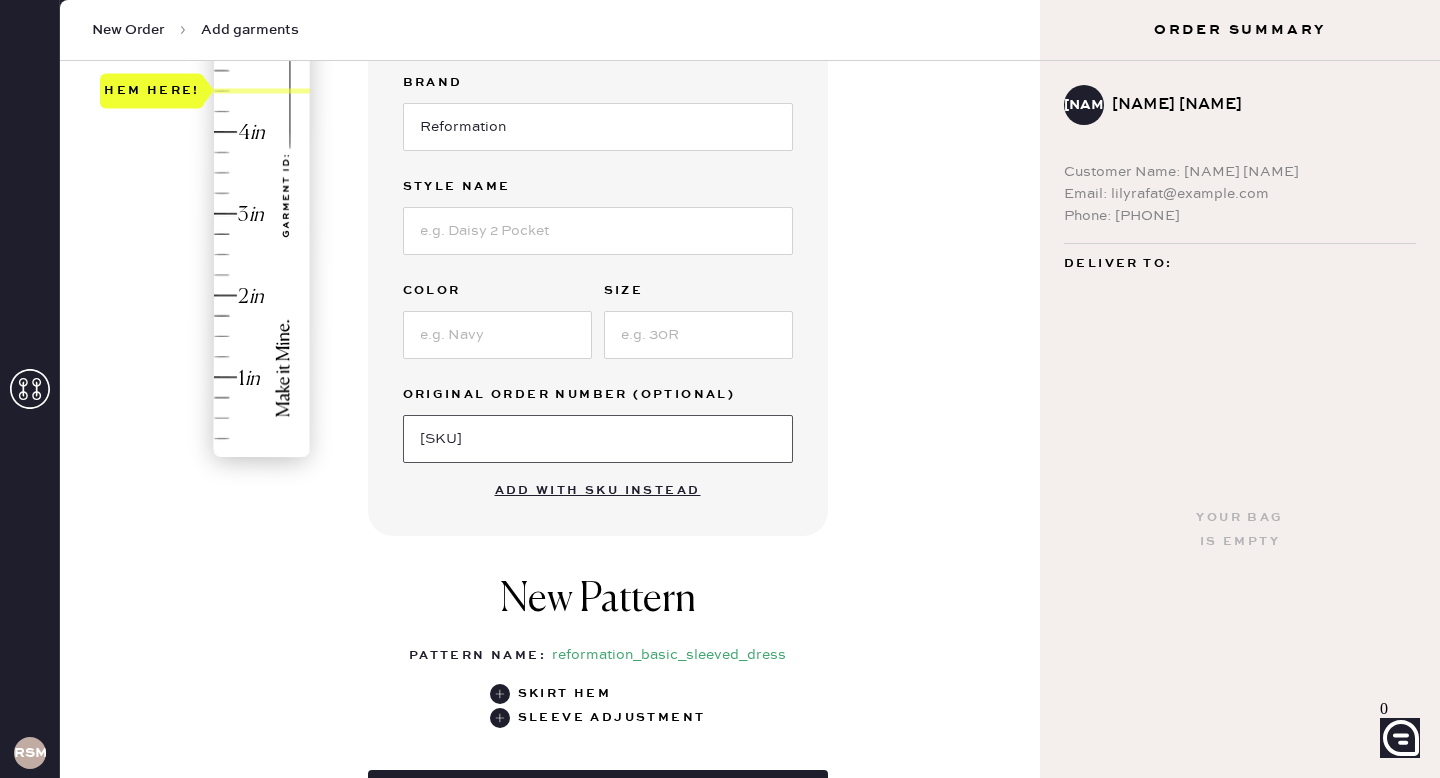 scroll, scrollTop: 410, scrollLeft: 0, axis: vertical 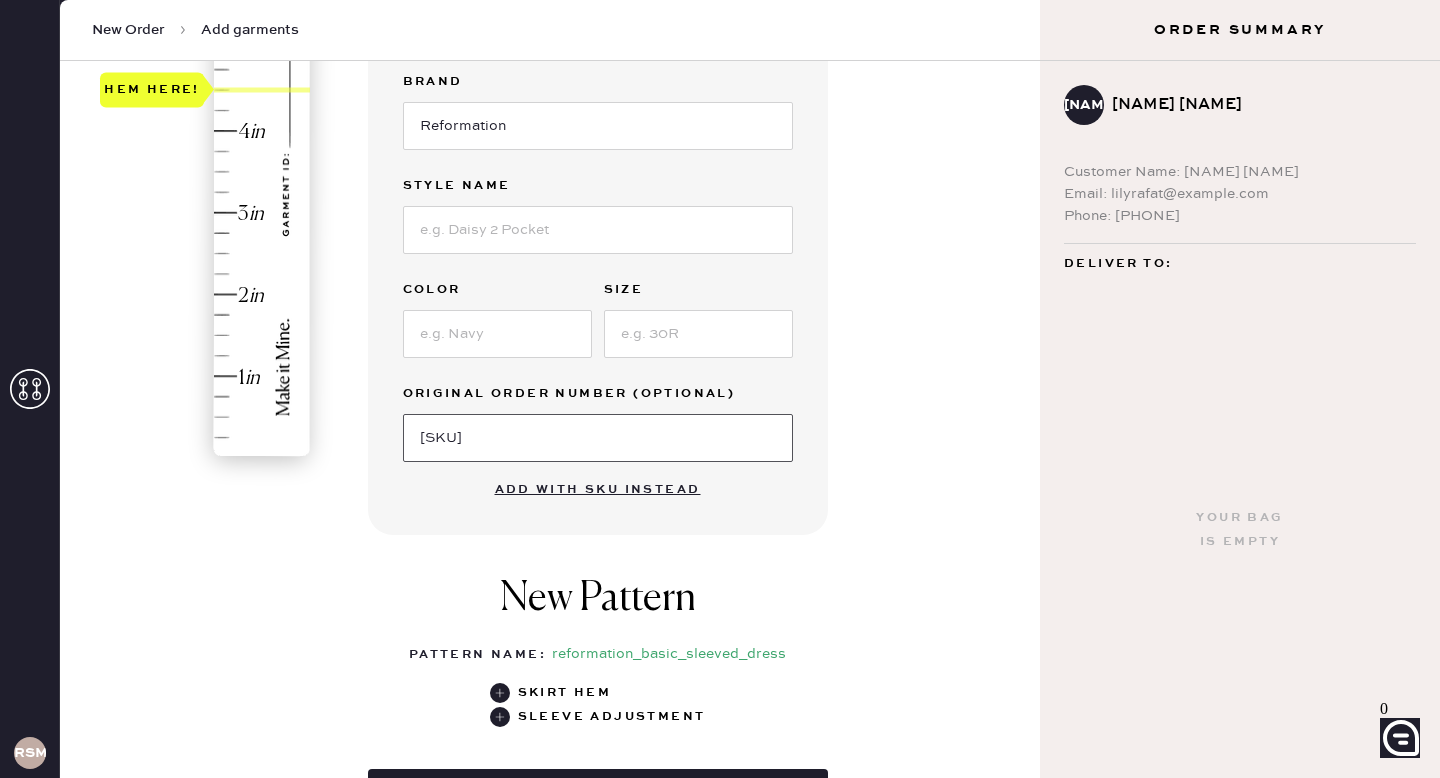 type on "[SKU]" 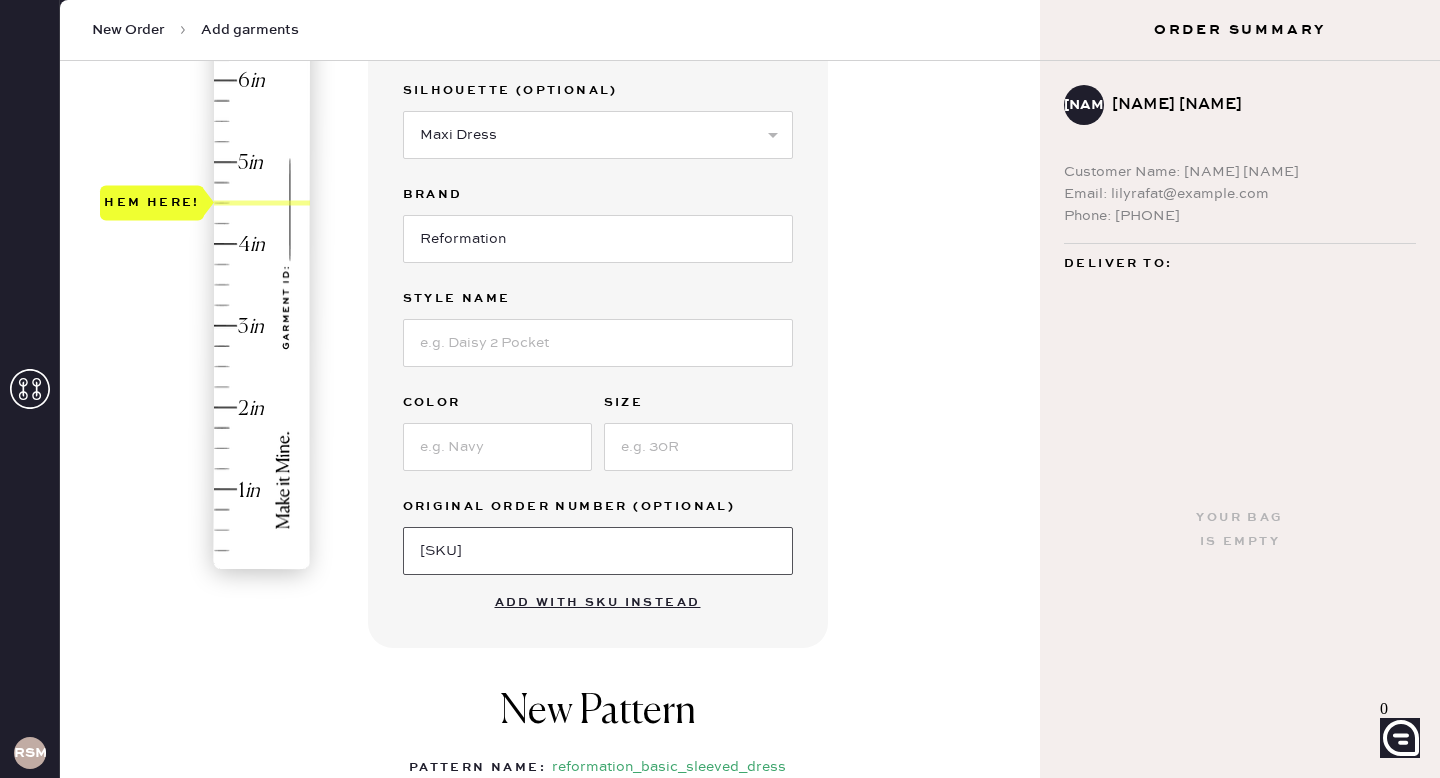 scroll, scrollTop: 299, scrollLeft: 0, axis: vertical 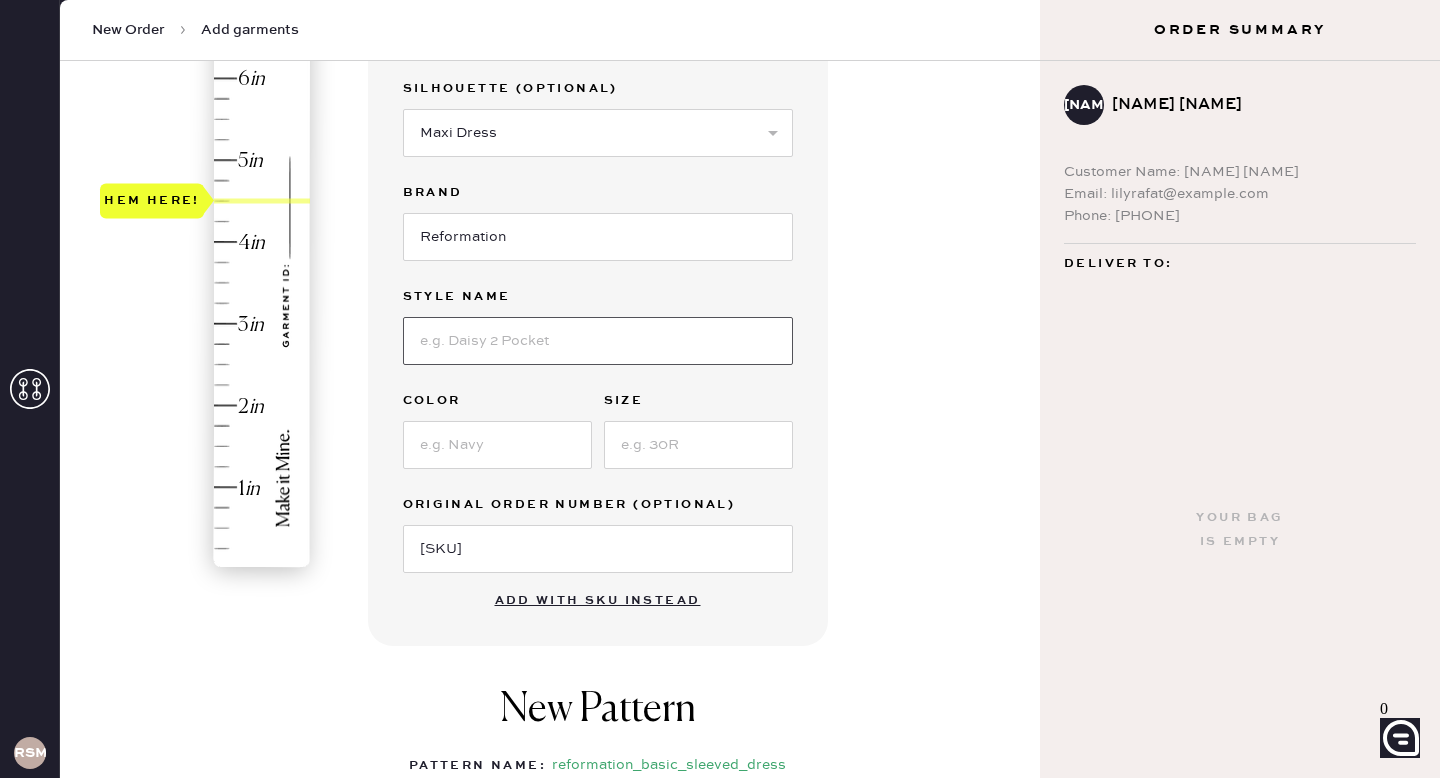 click at bounding box center [598, 341] 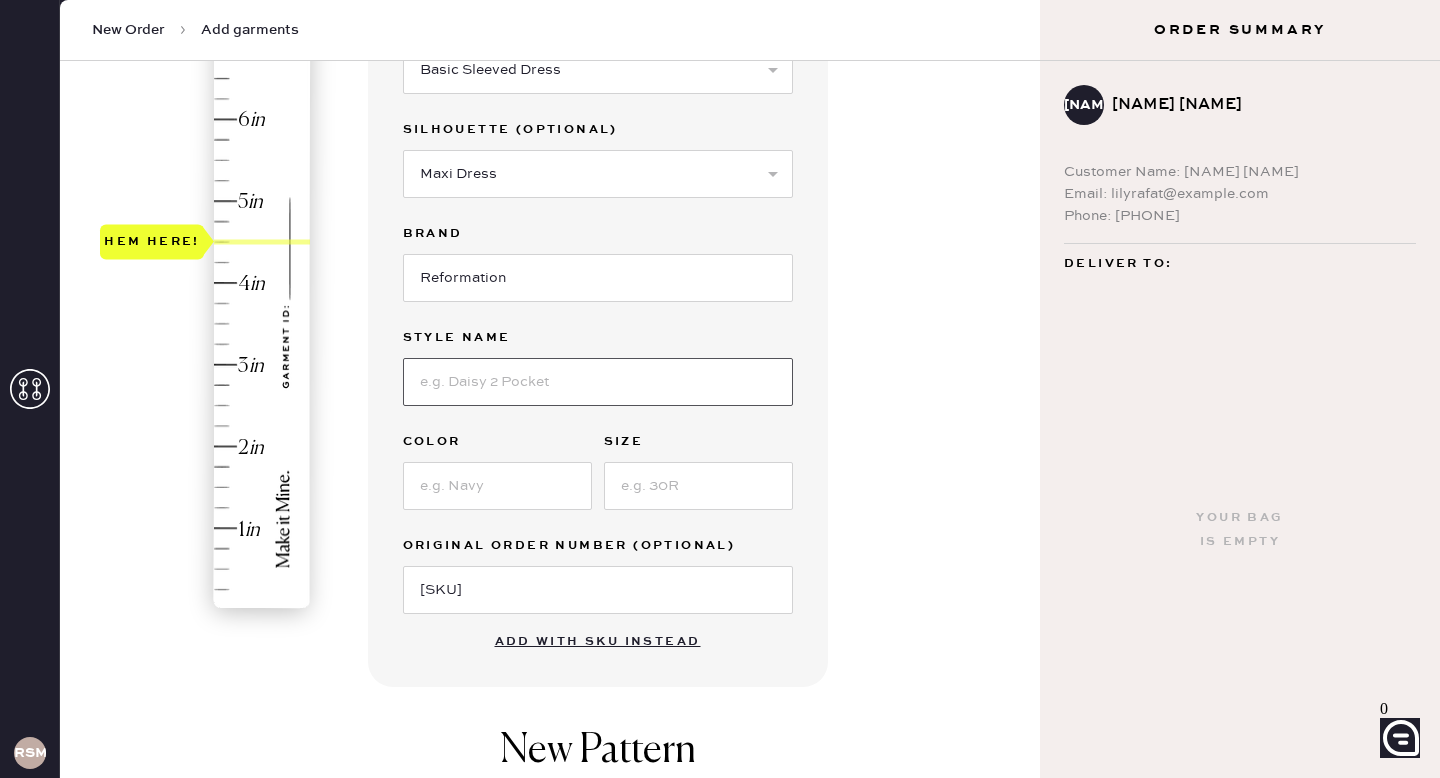 scroll, scrollTop: 257, scrollLeft: 0, axis: vertical 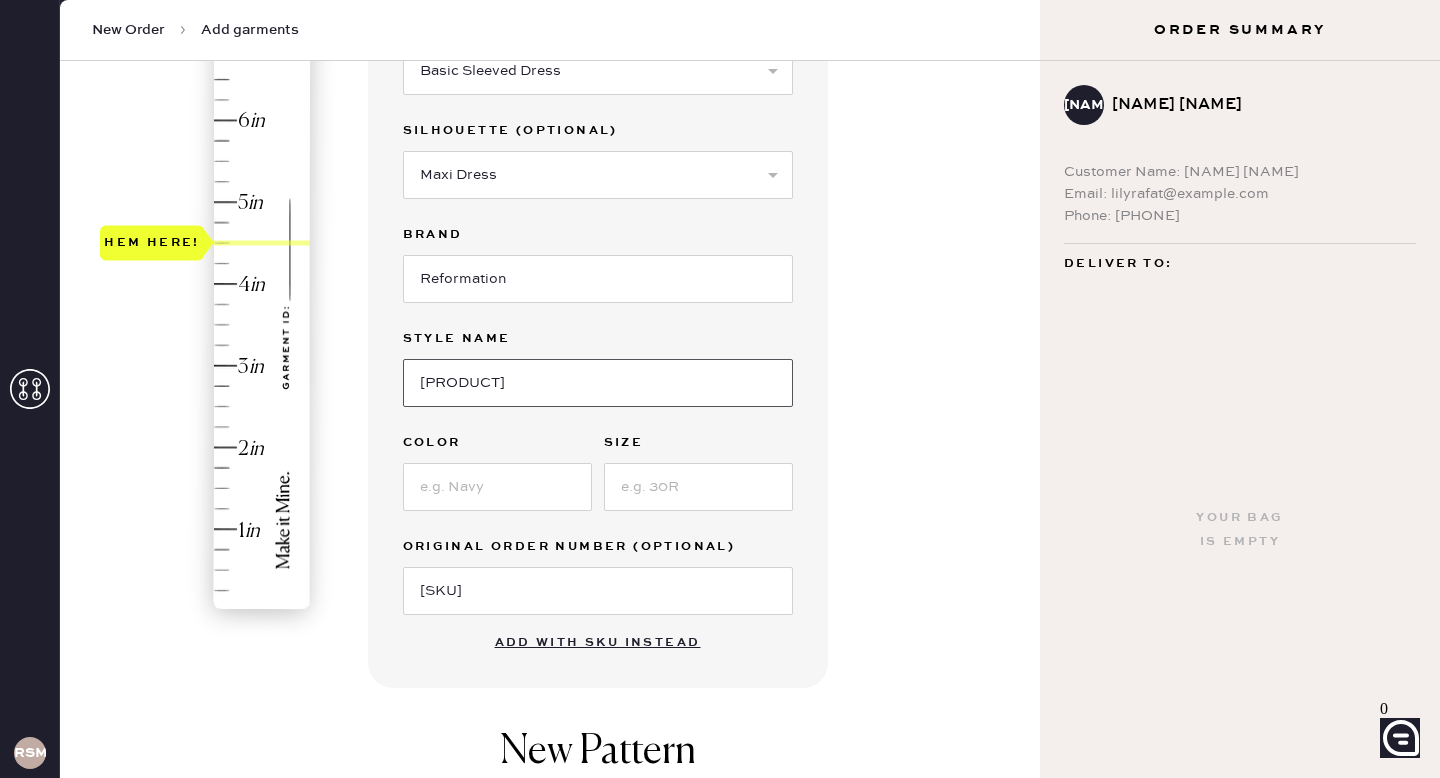 type on "[PRODUCT]" 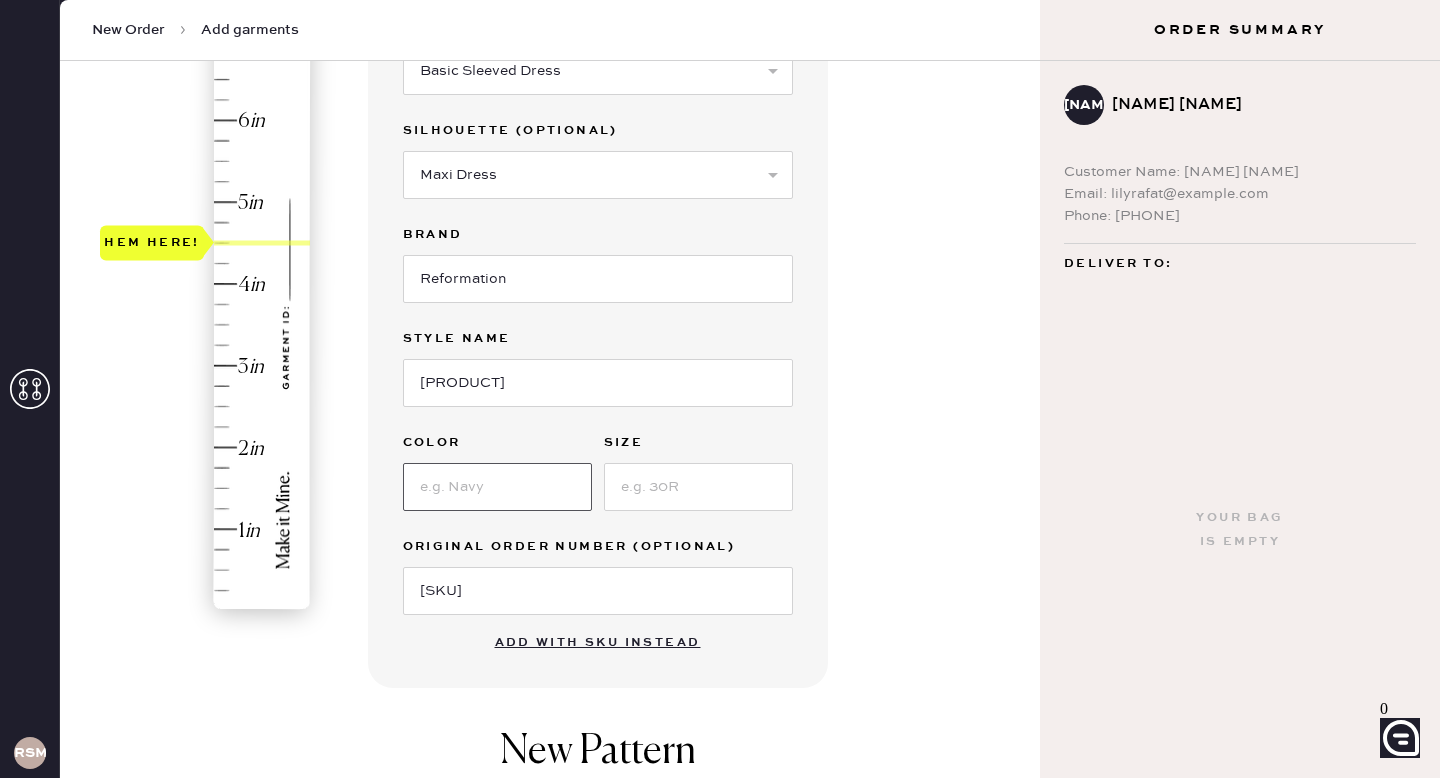 click at bounding box center (497, 487) 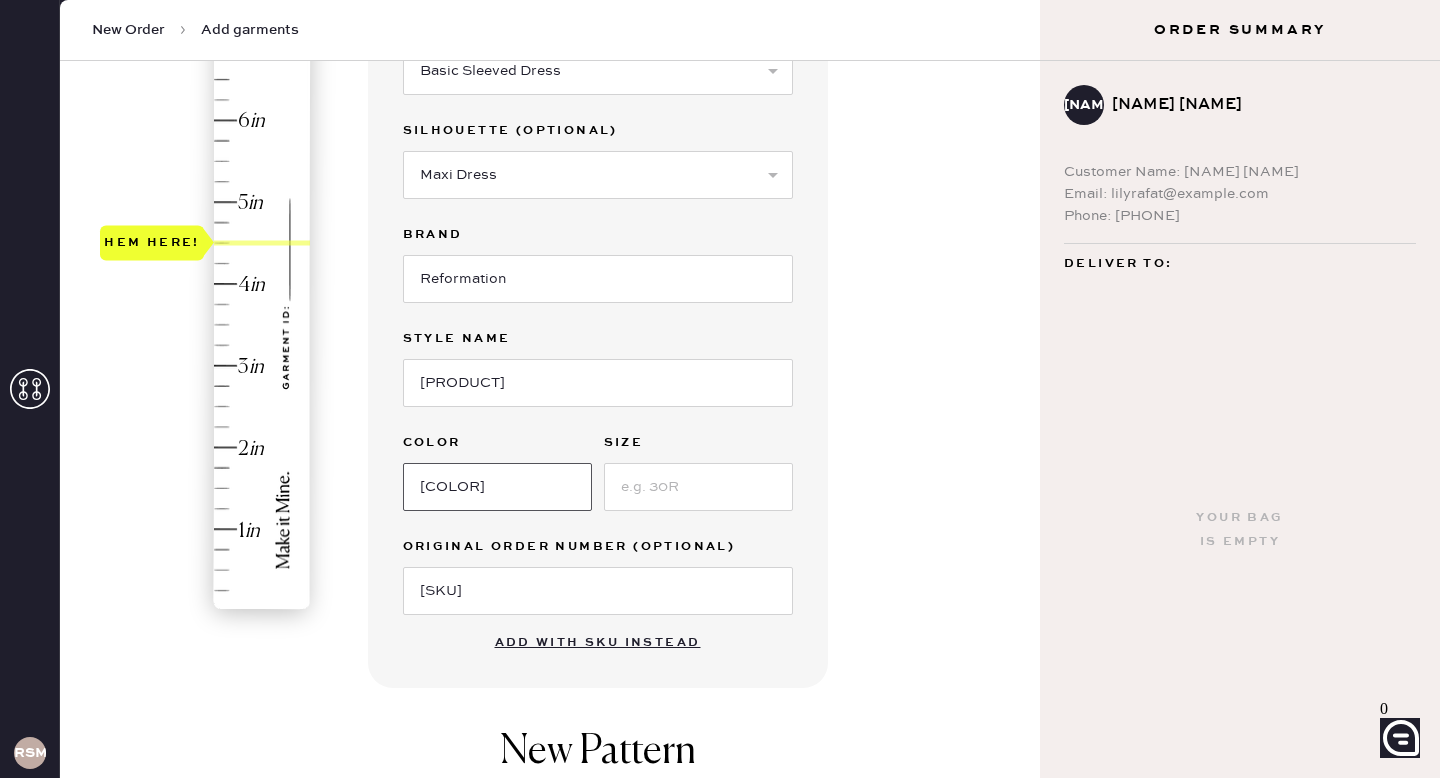 type on "[COLOR]" 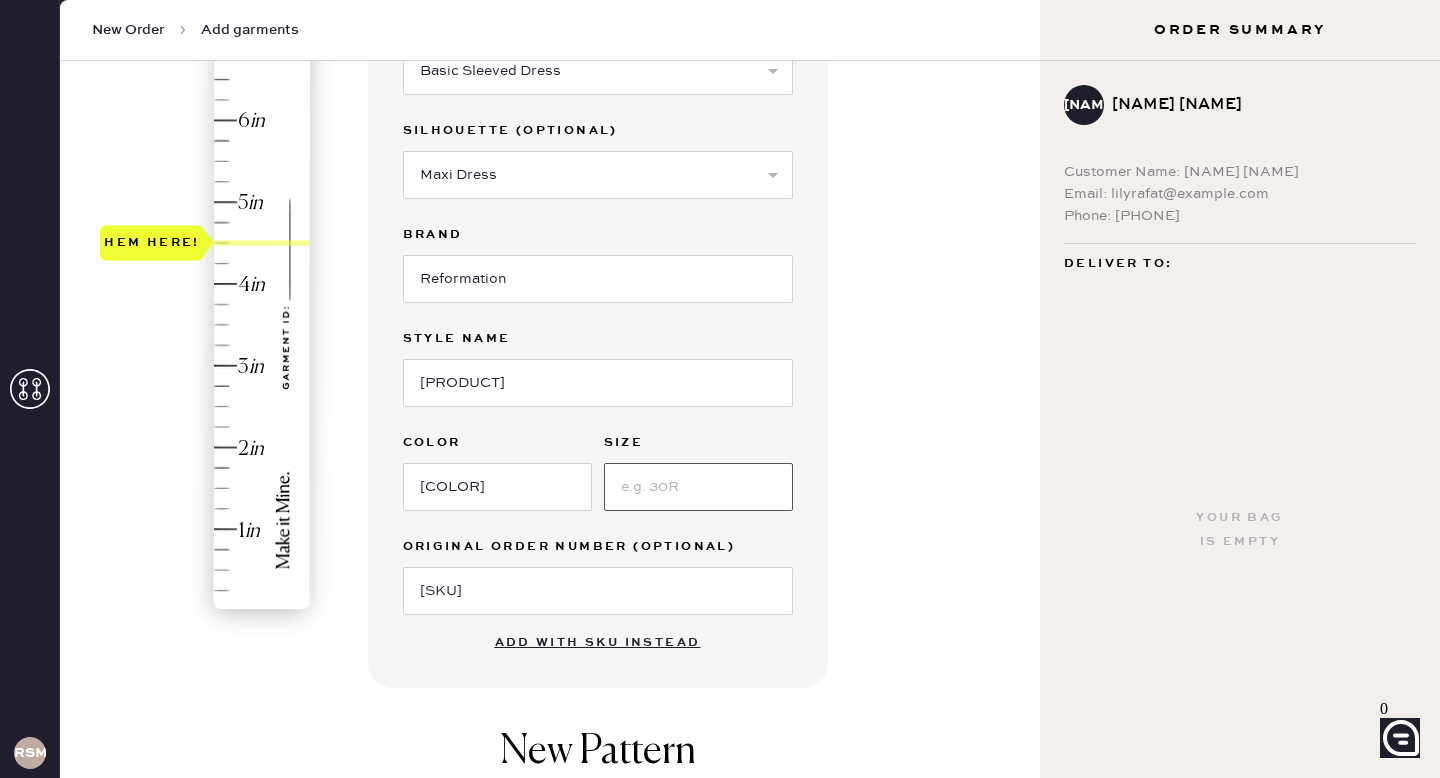 click at bounding box center (698, 487) 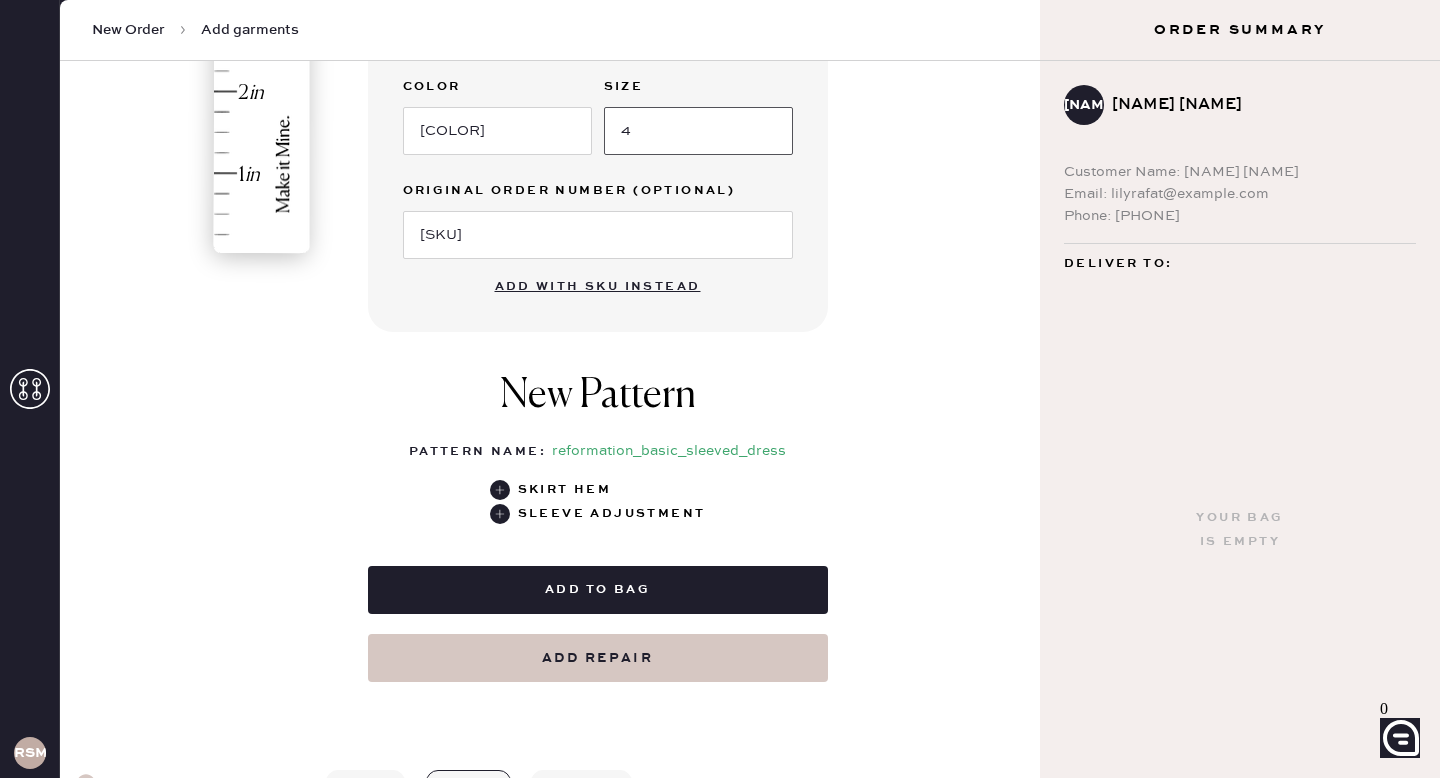 scroll, scrollTop: 607, scrollLeft: 0, axis: vertical 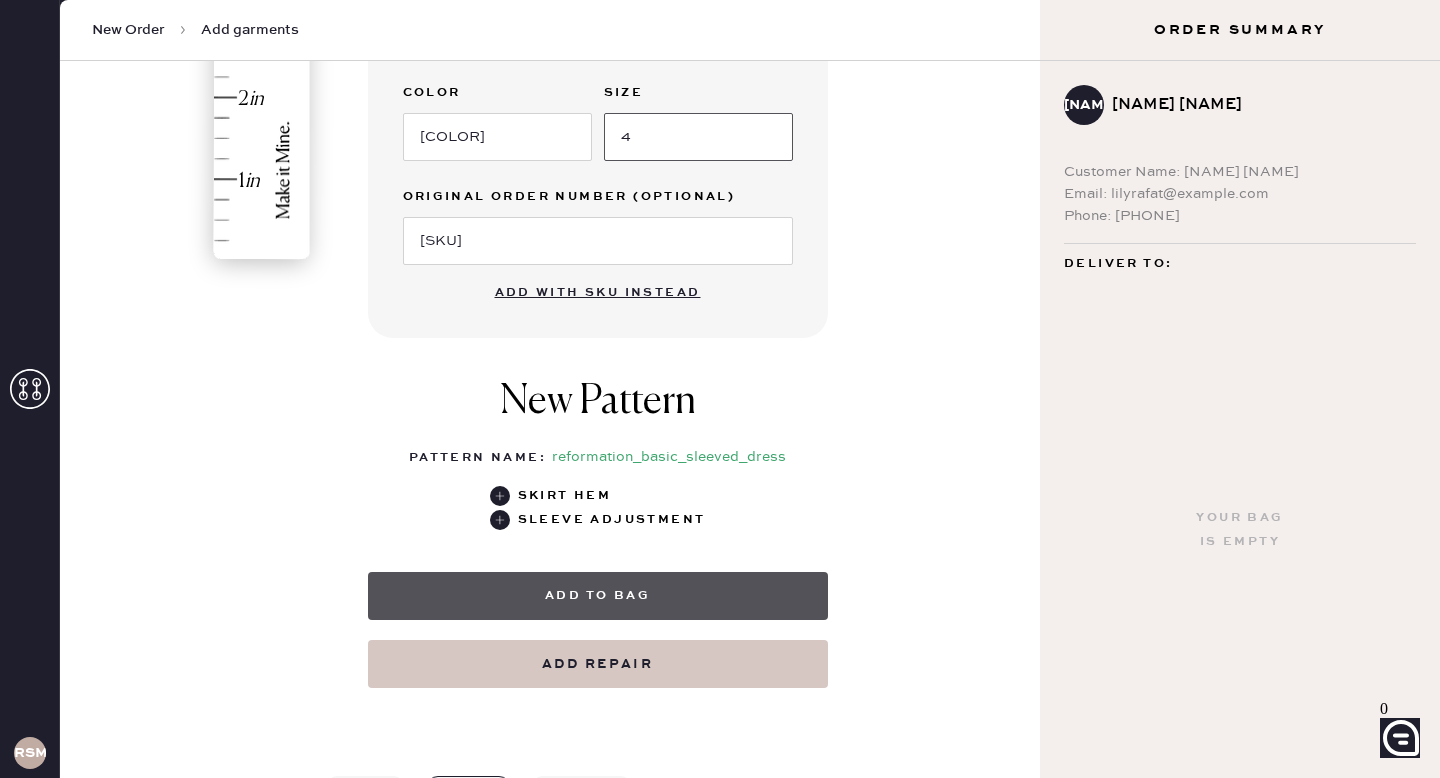 type on "4" 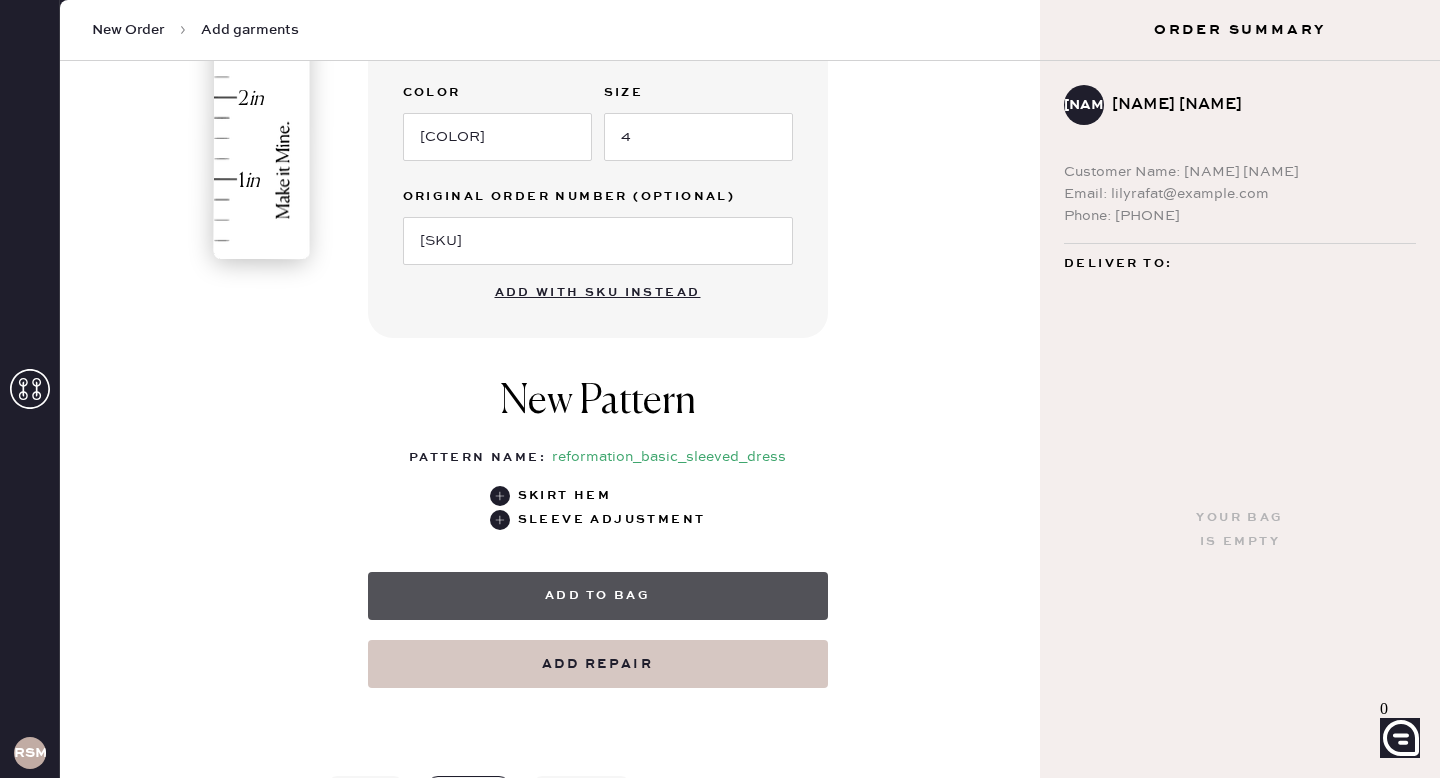click on "Add to bag" at bounding box center [598, 596] 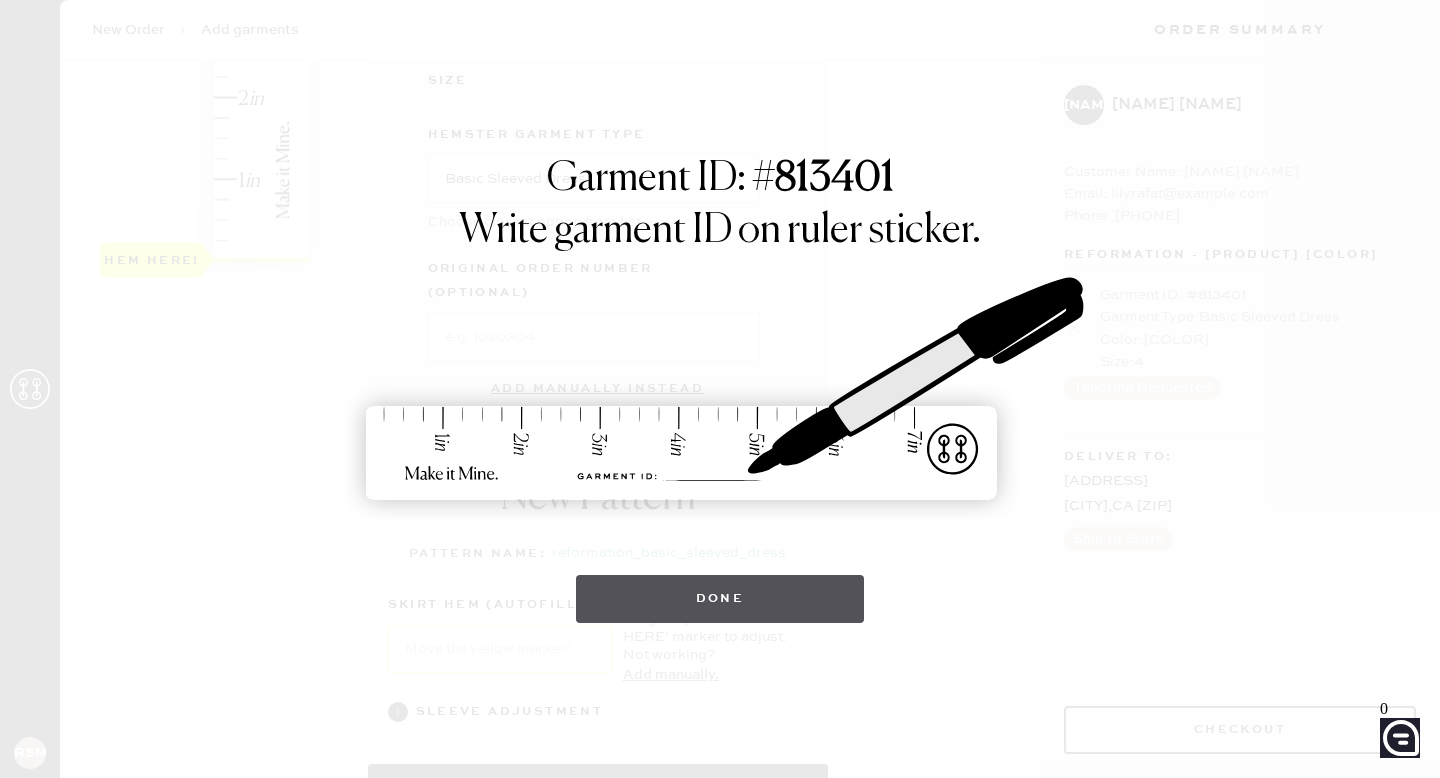 click on "Done" at bounding box center (720, 599) 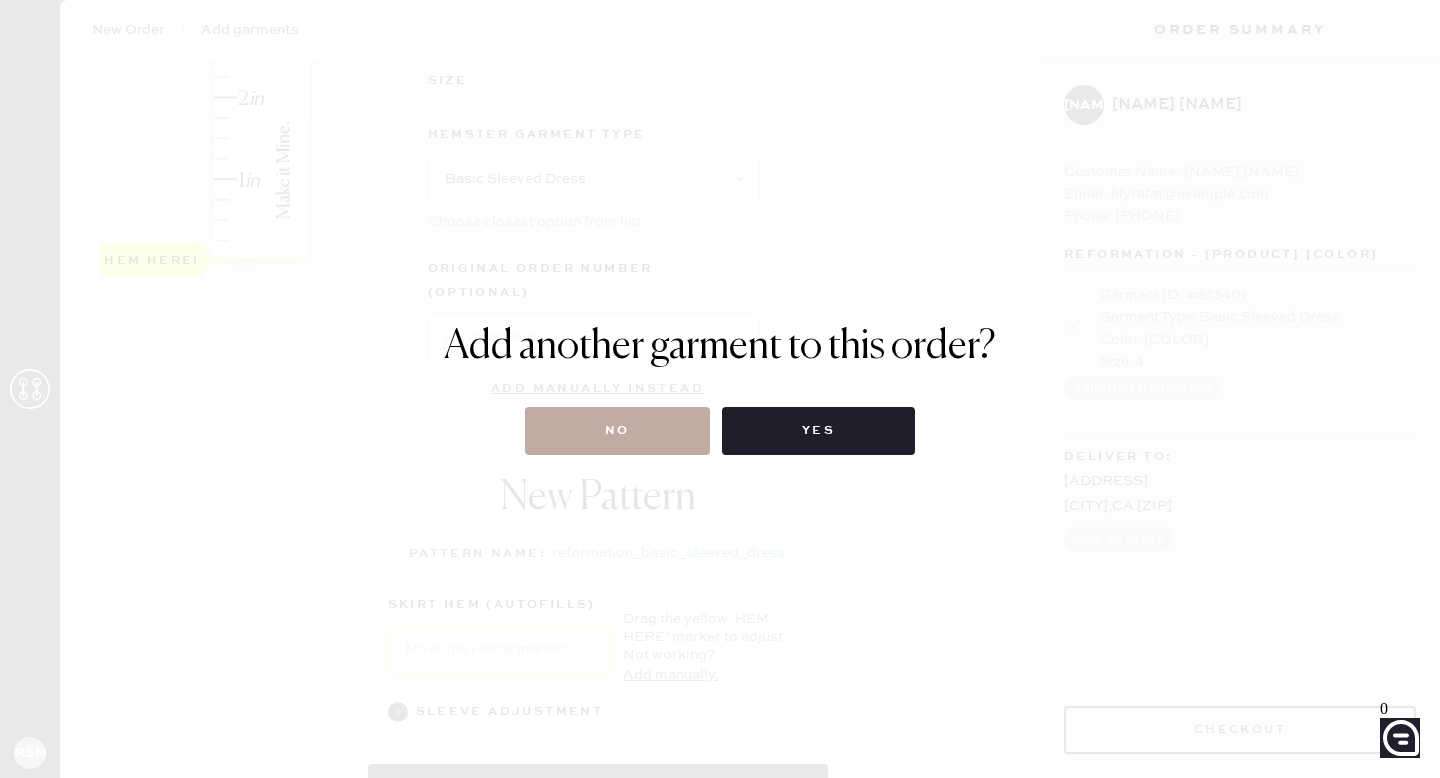 click on "No" at bounding box center (617, 431) 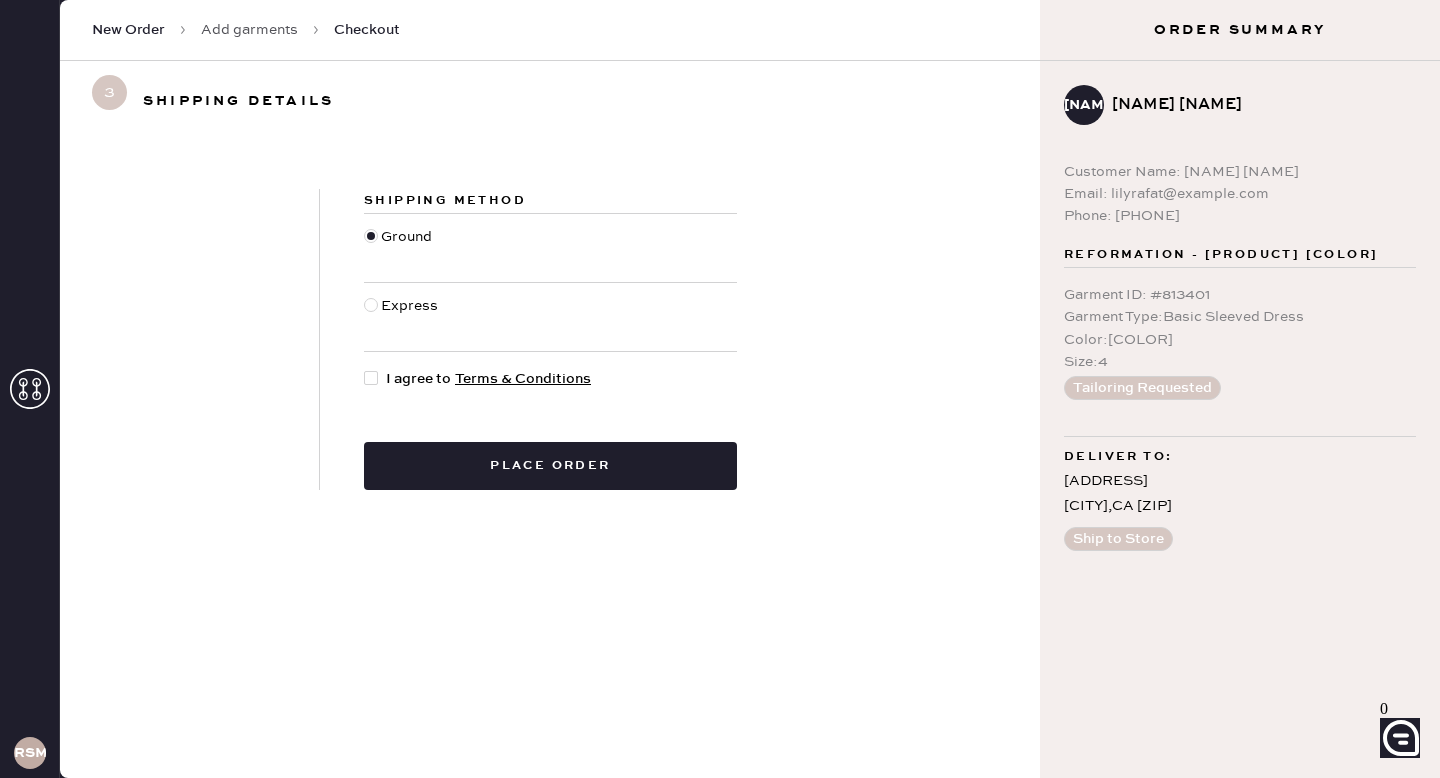 click on "Tailoring Requested" at bounding box center [1142, 388] 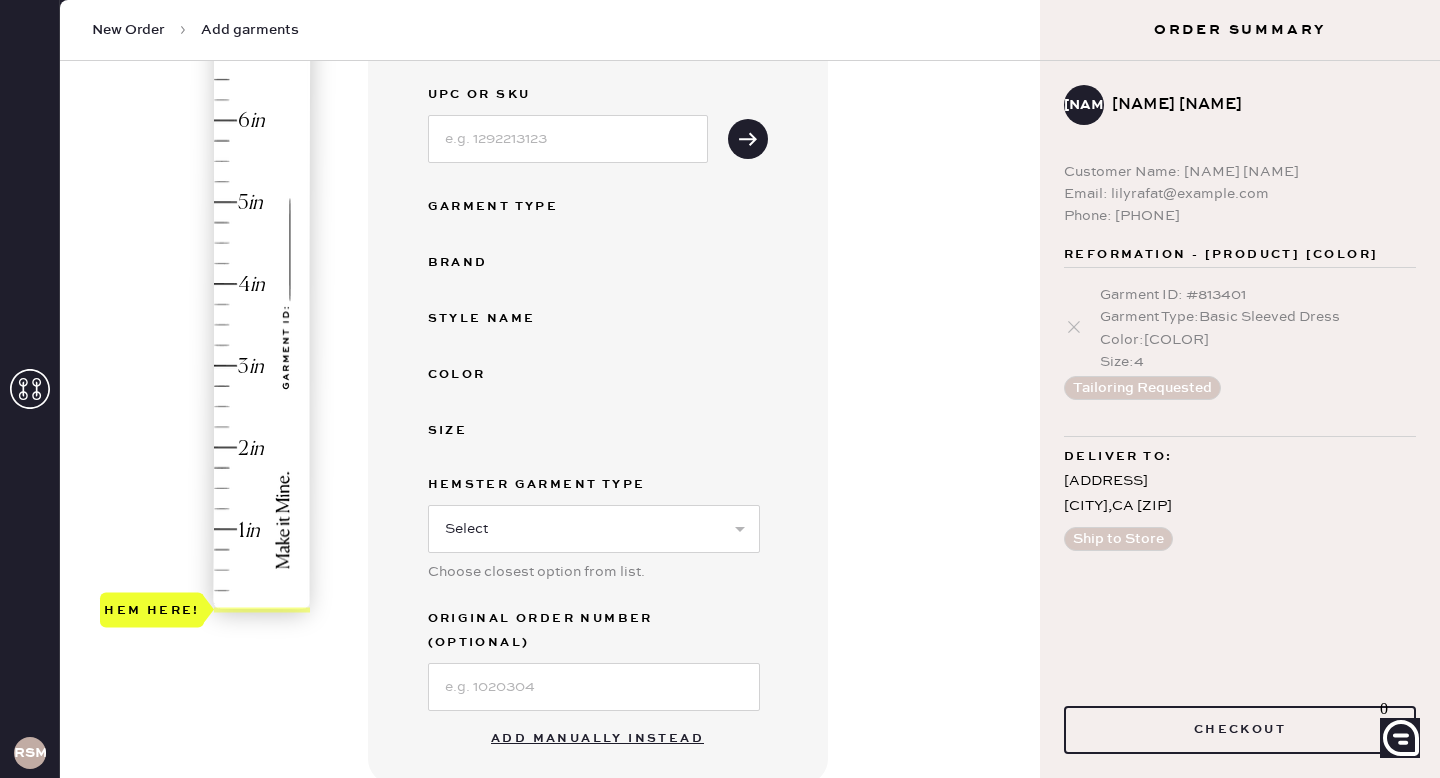 scroll, scrollTop: 221, scrollLeft: 0, axis: vertical 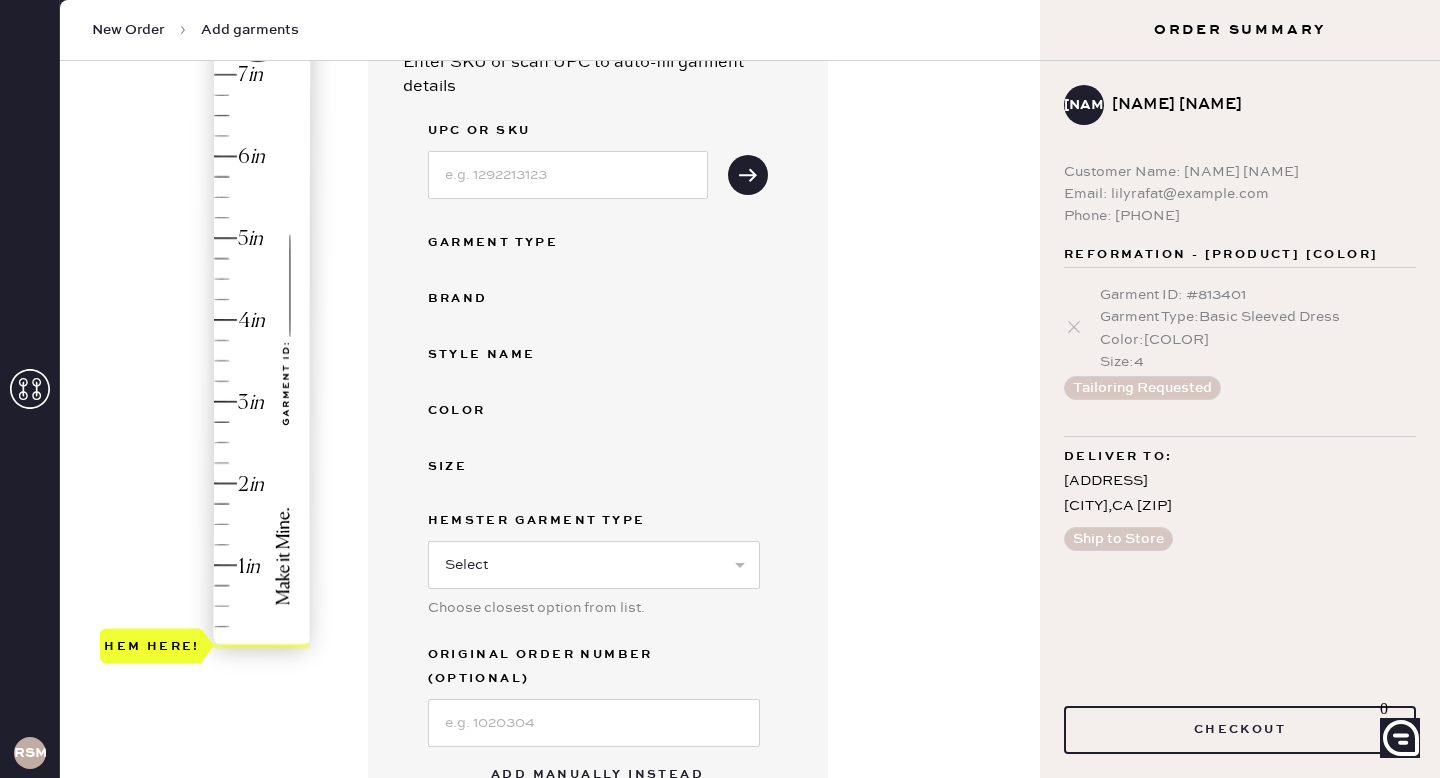 click on "Tailoring Requested" at bounding box center [1142, 388] 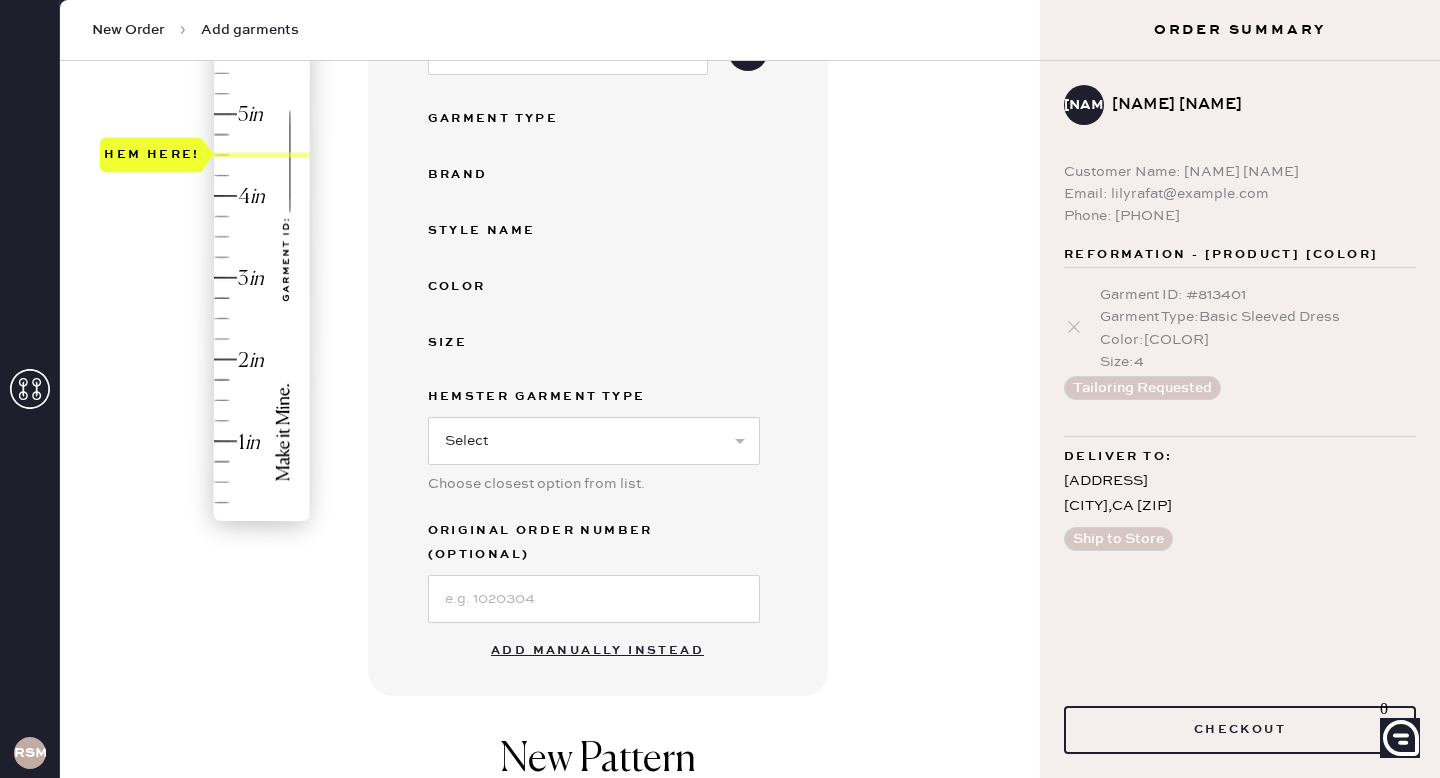 scroll, scrollTop: 370, scrollLeft: 0, axis: vertical 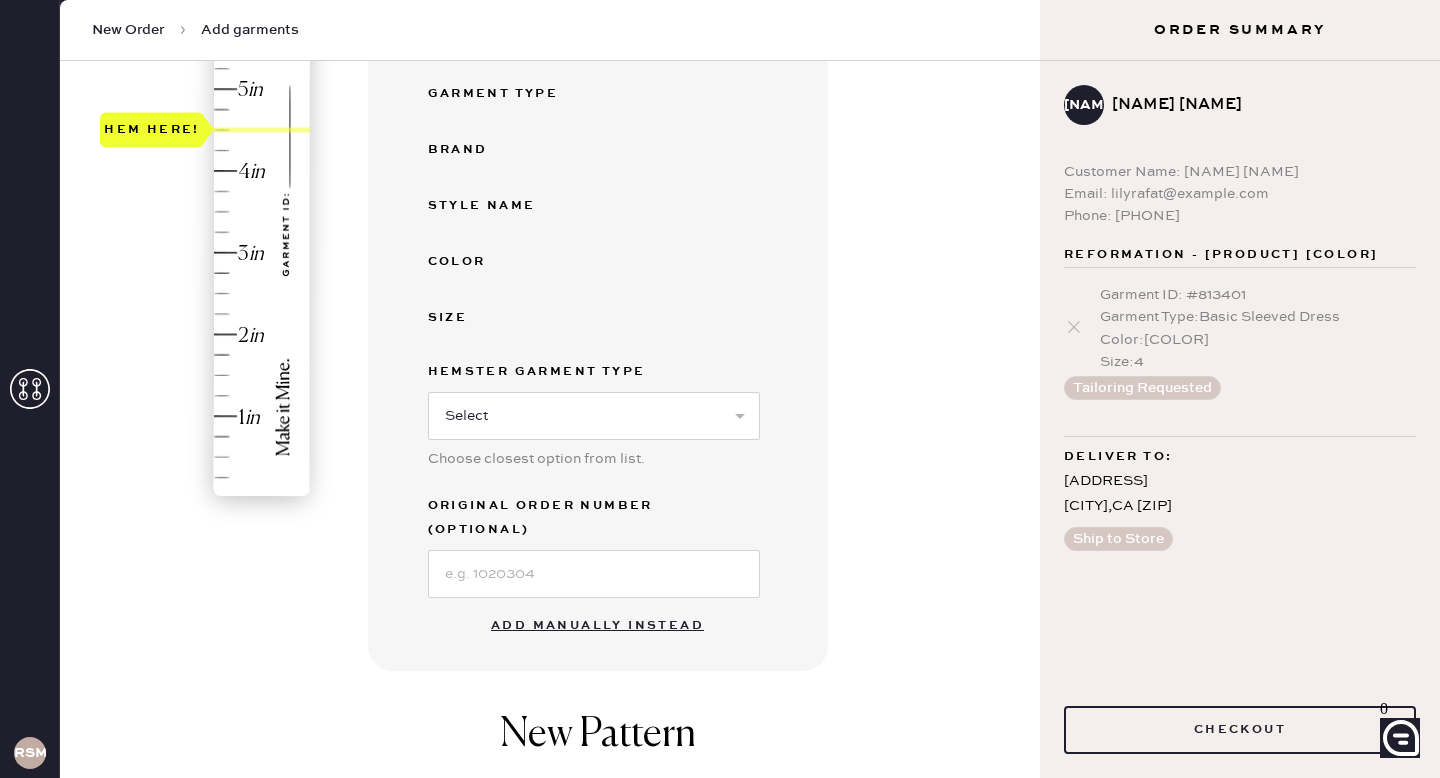 click on "Add manually instead" at bounding box center [597, 626] 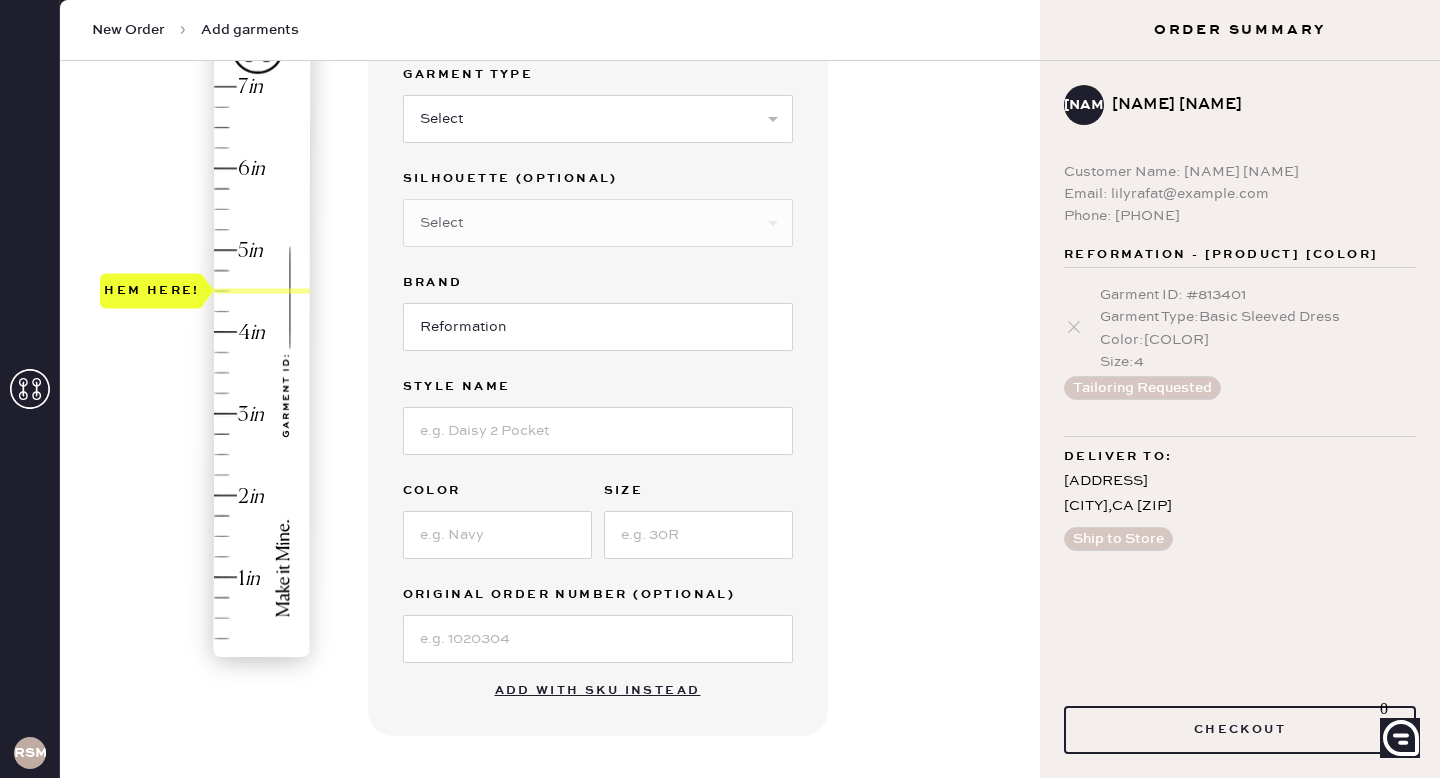 scroll, scrollTop: 205, scrollLeft: 0, axis: vertical 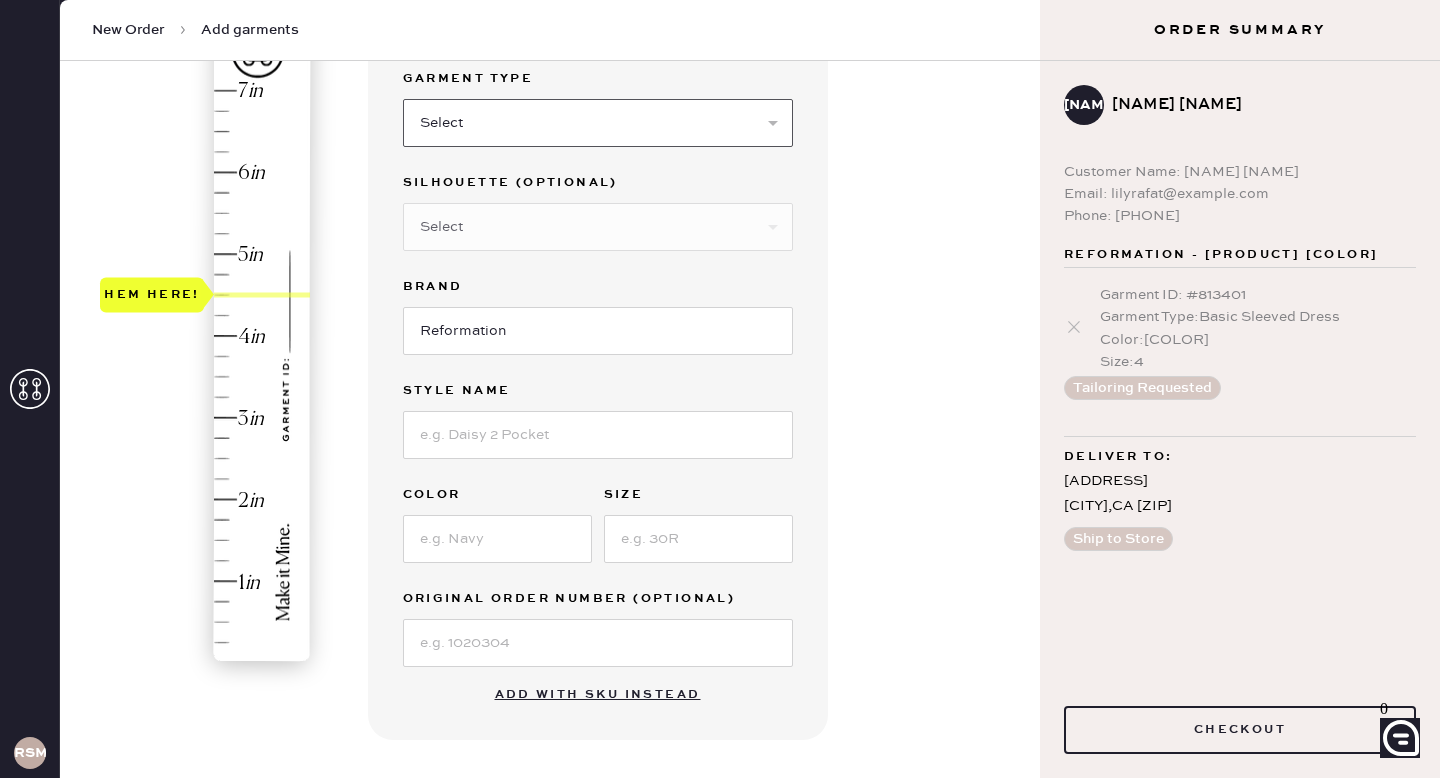 click on "Select Basic Skirt Jeans Leggings Pants Shorts Basic Sleeved Dress Basic Sleeveless Dress Basic Strap Dress Strap Jumpsuit Button Down Top Sleeved Top Sleeveless Top" at bounding box center (598, 123) 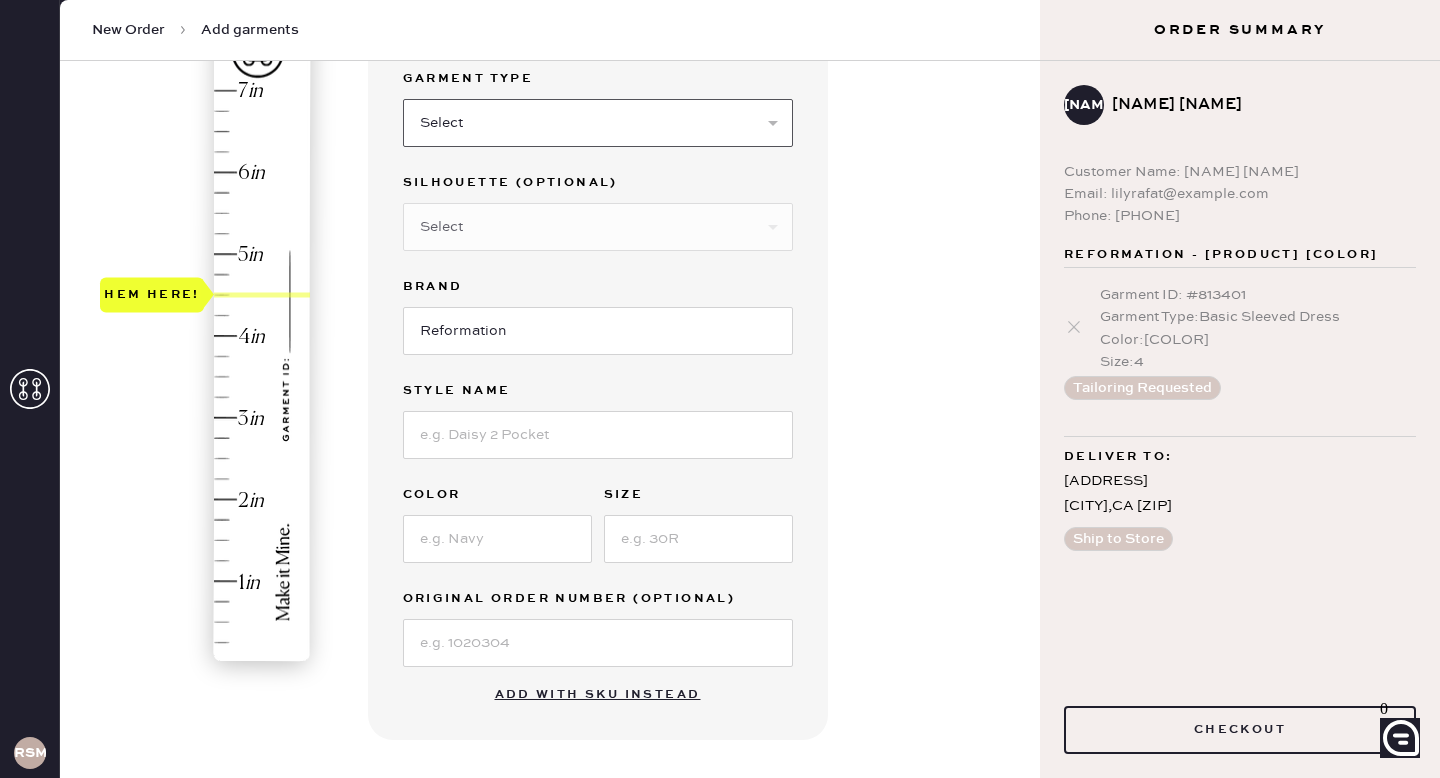 select on "8" 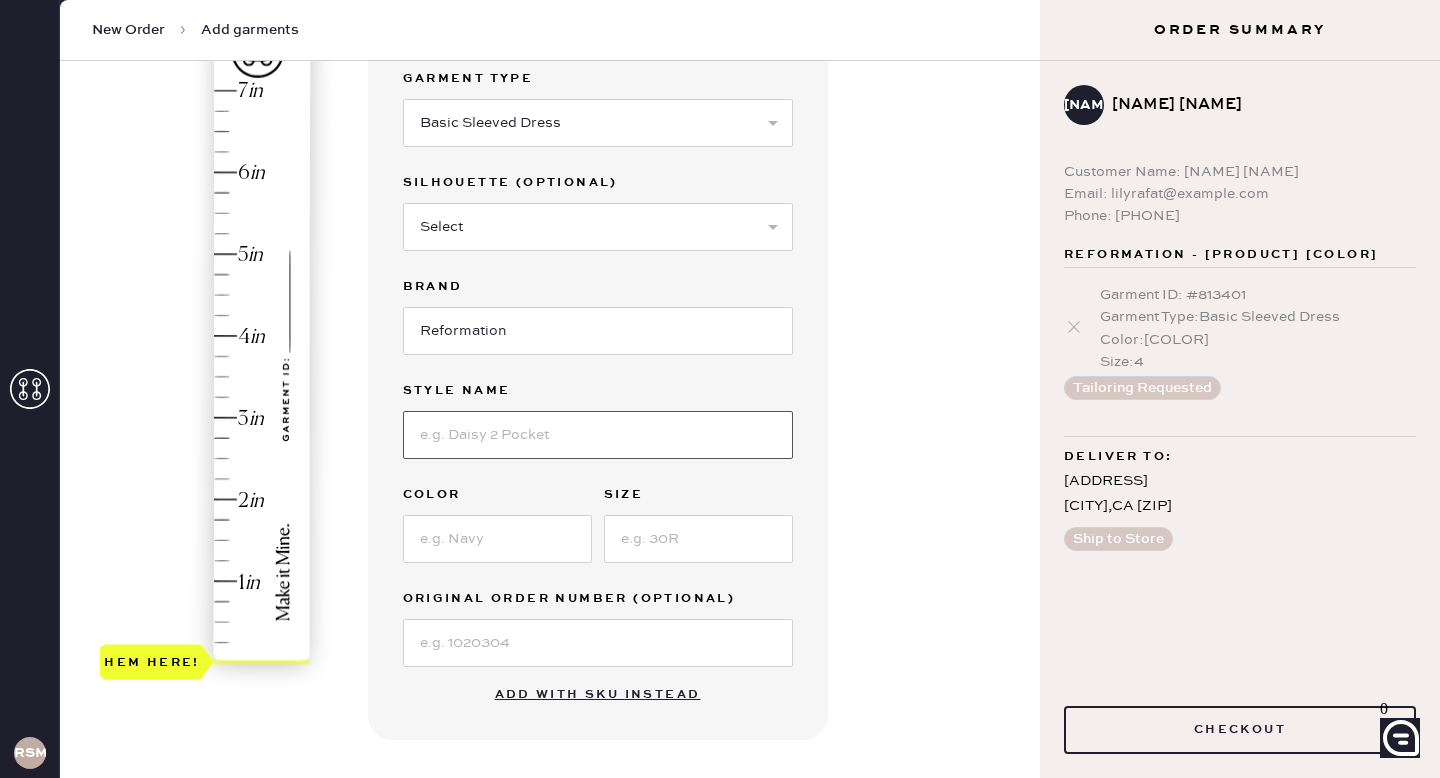 click at bounding box center [598, 435] 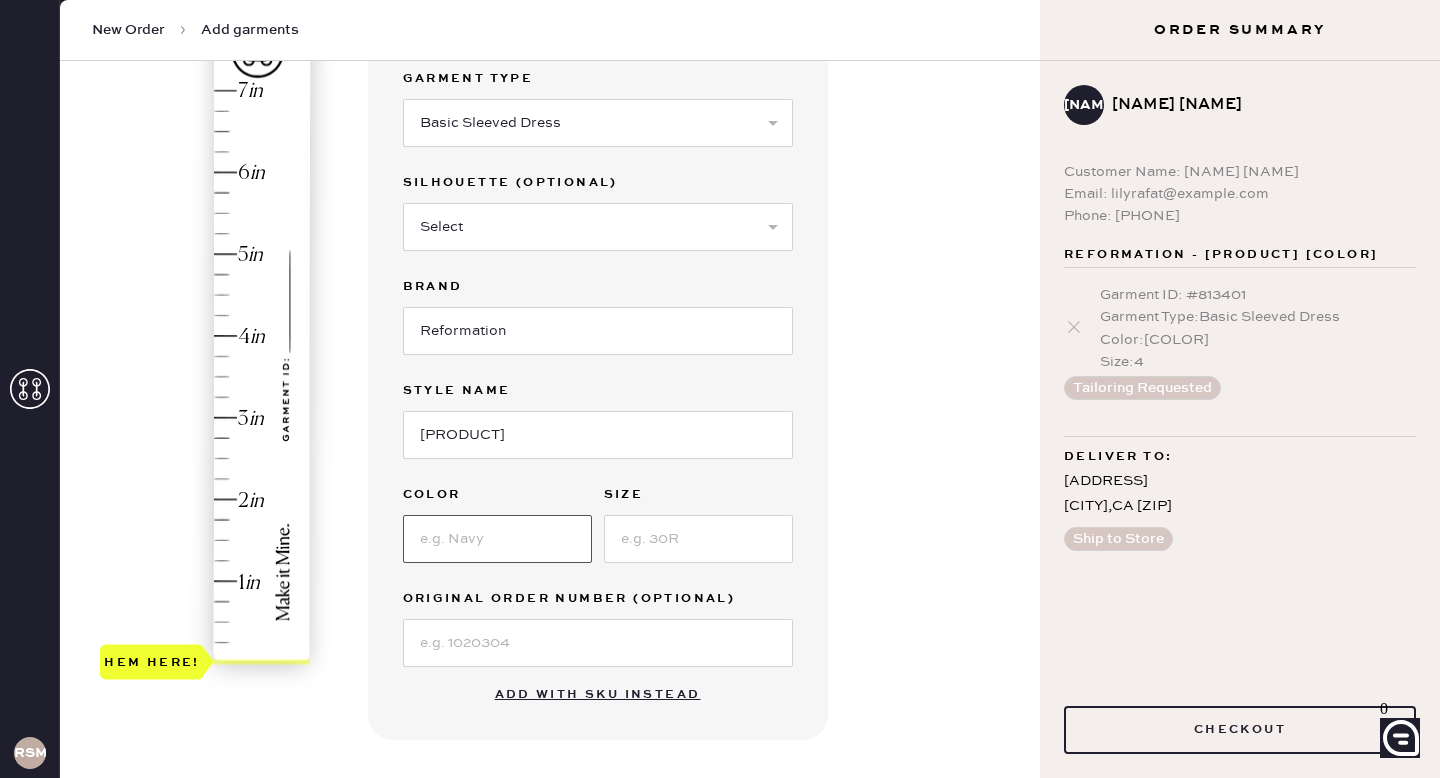 click at bounding box center (497, 539) 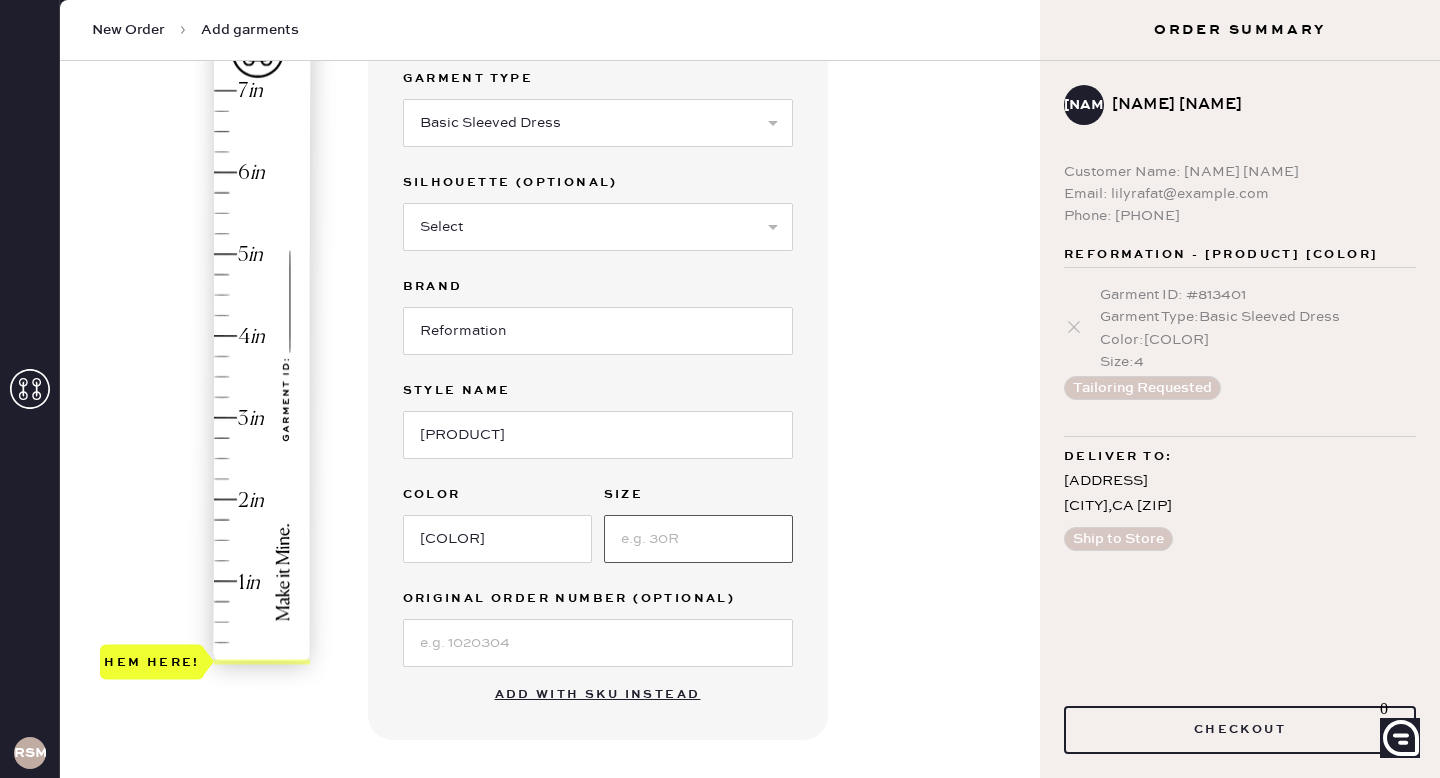 click at bounding box center (698, 539) 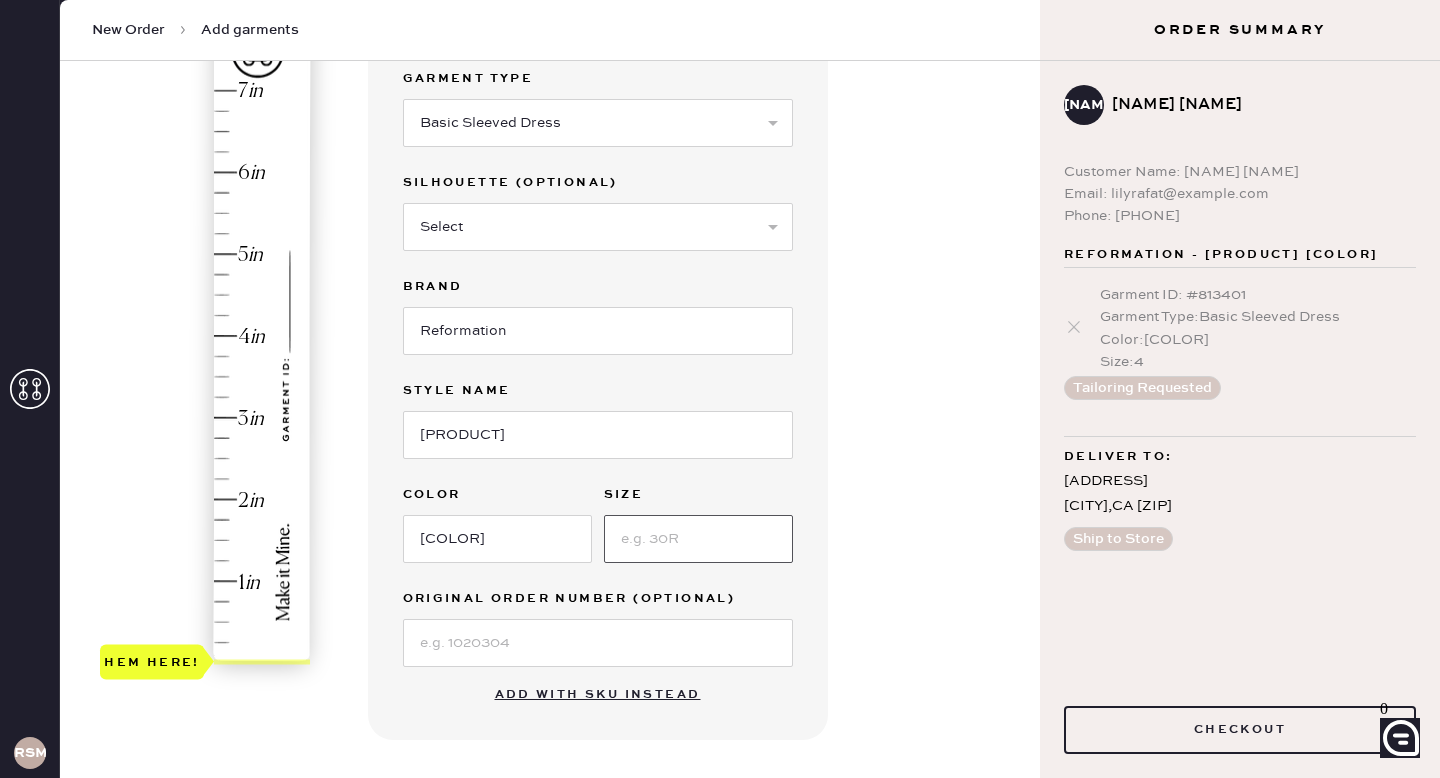 type on "4" 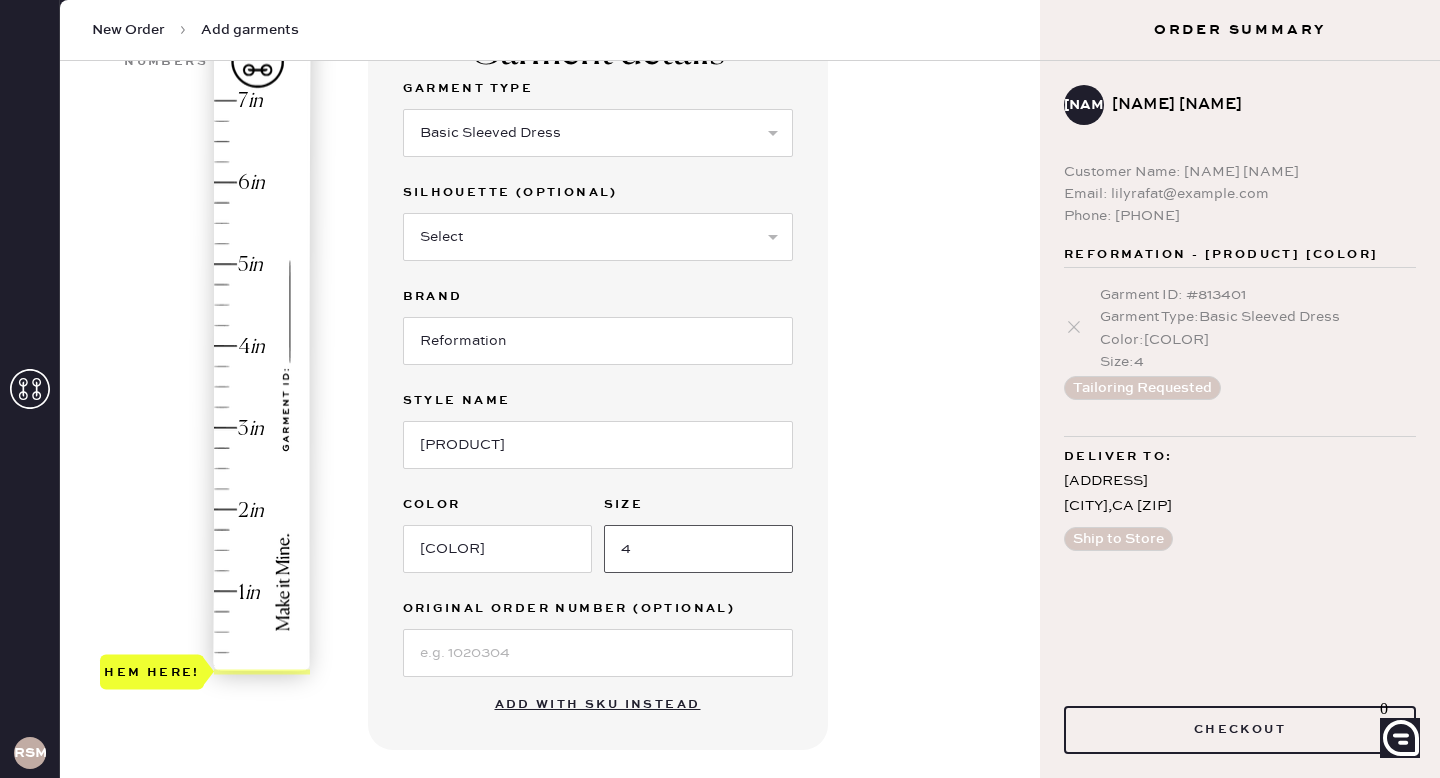 scroll, scrollTop: 131, scrollLeft: 0, axis: vertical 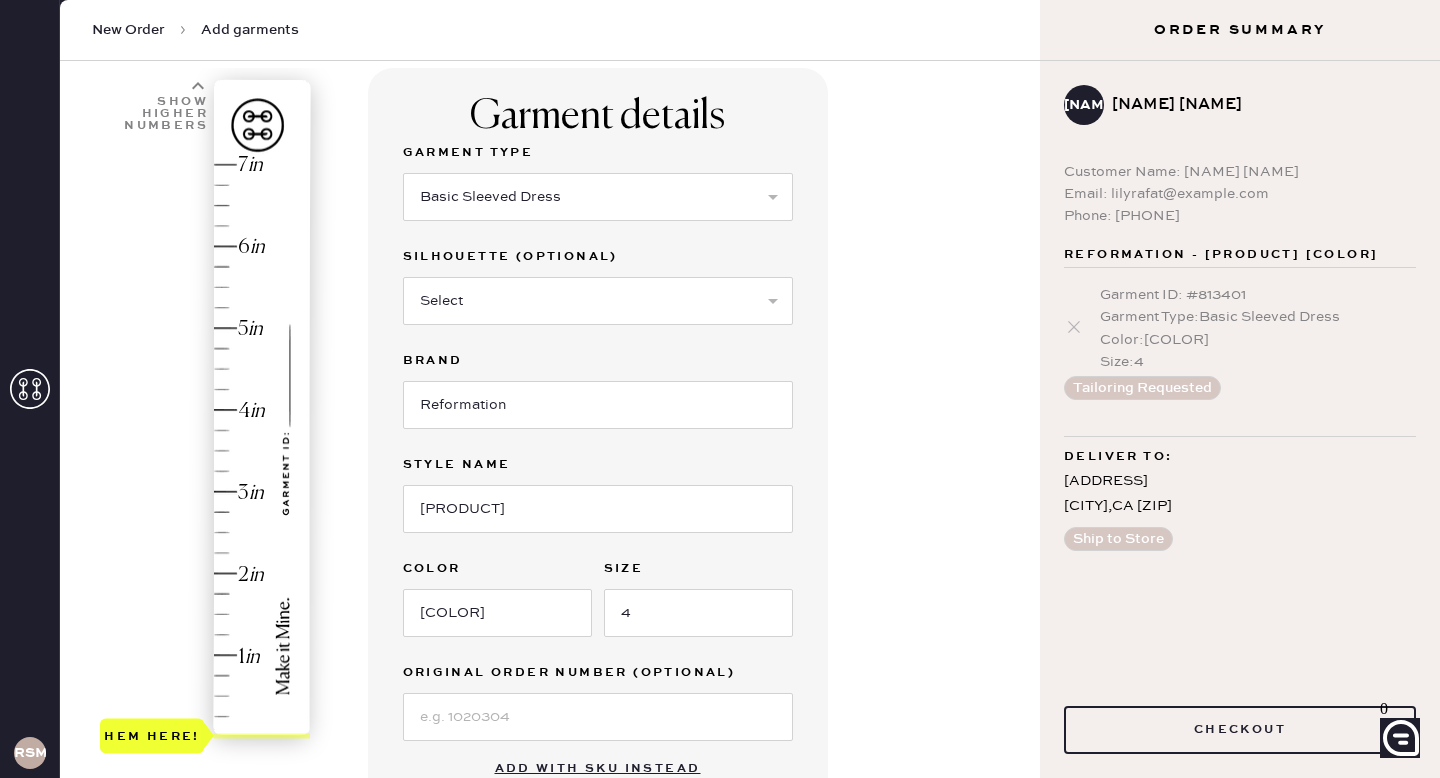 click on "Hem here!" at bounding box center [206, 451] 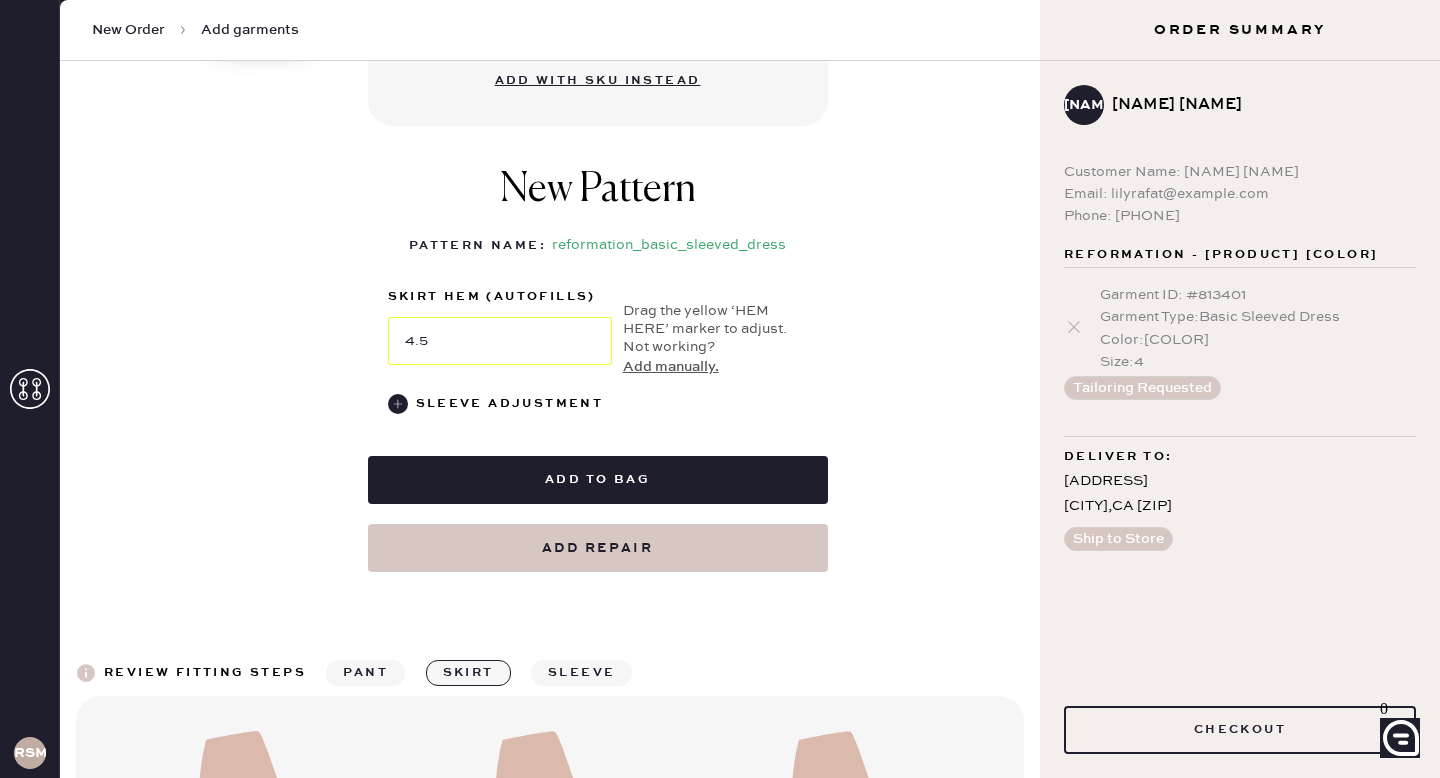 scroll, scrollTop: 801, scrollLeft: 0, axis: vertical 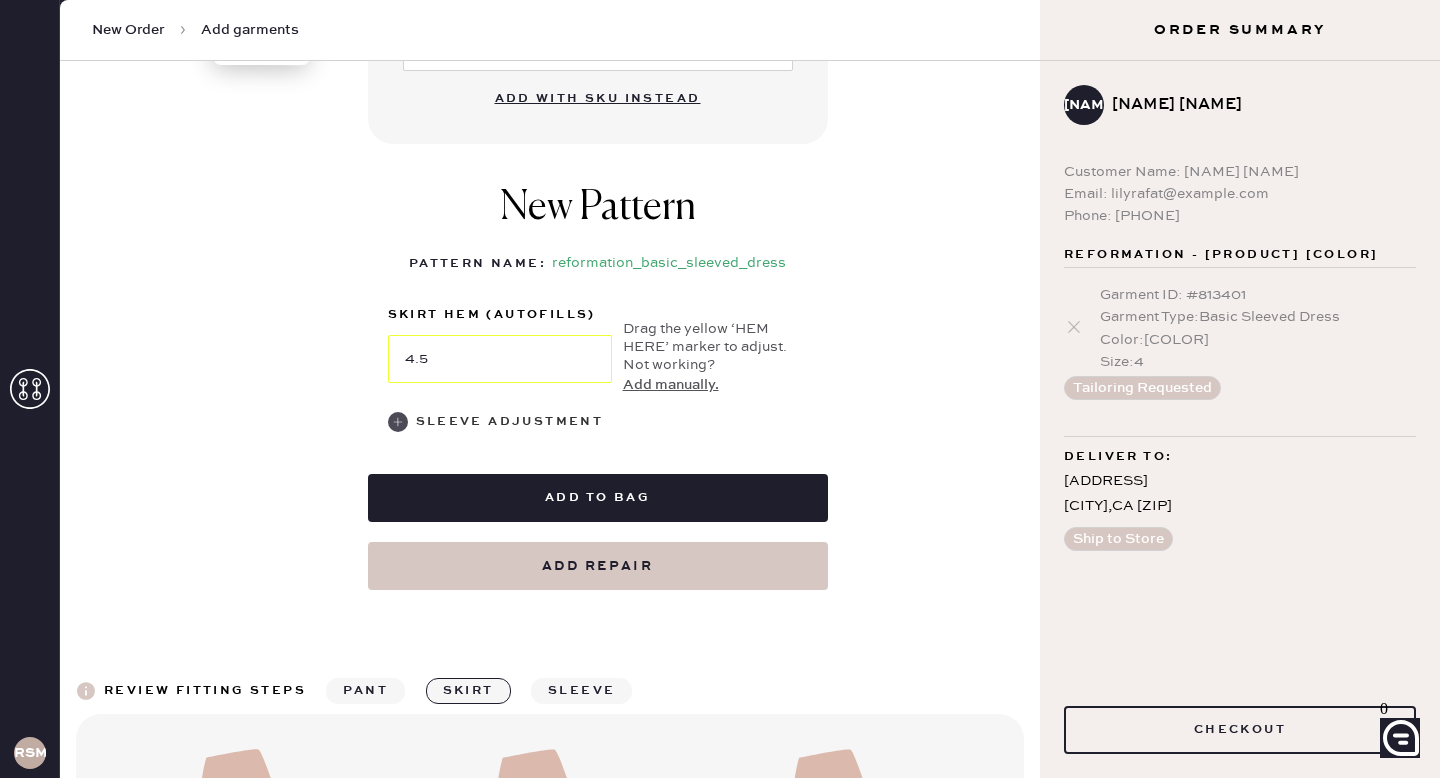 click at bounding box center (398, 422) 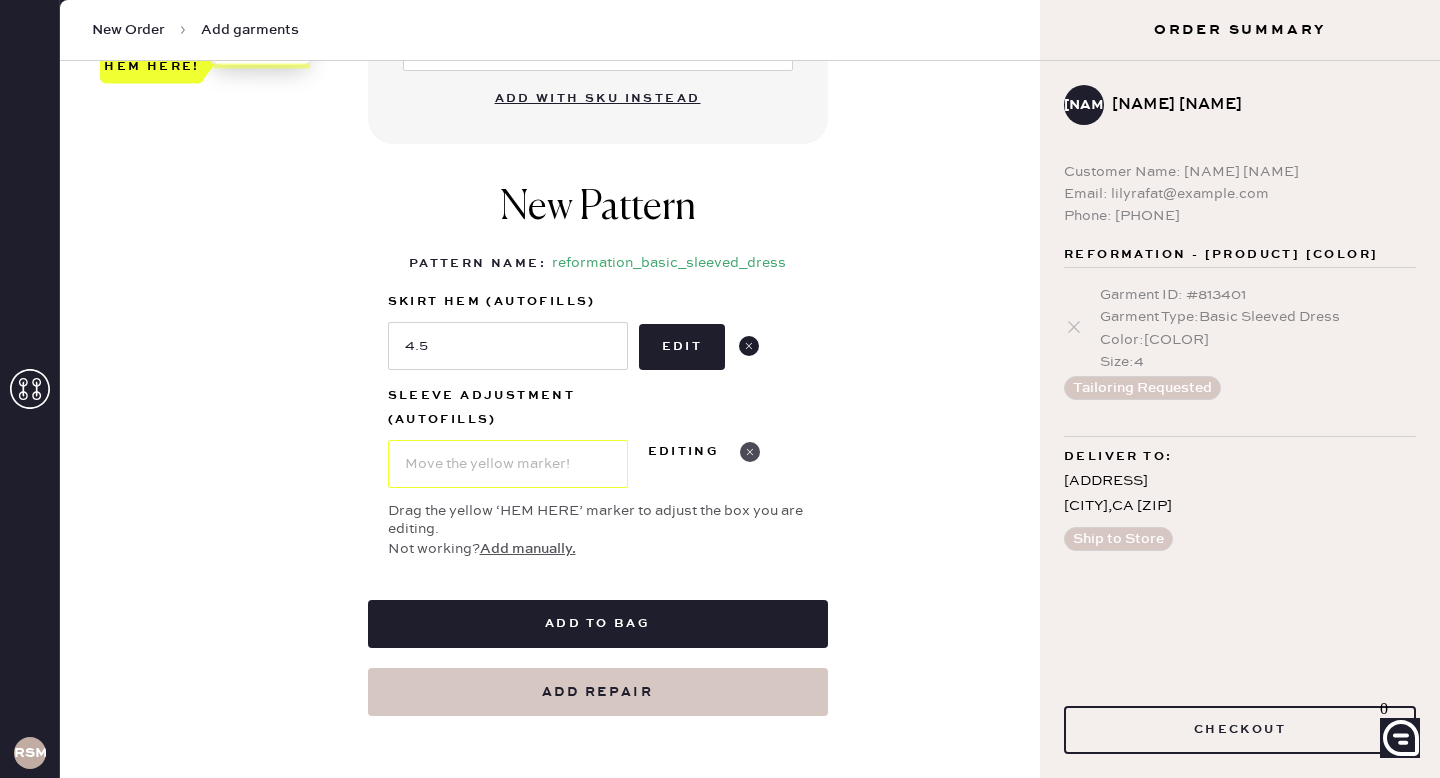 click at bounding box center (749, 346) 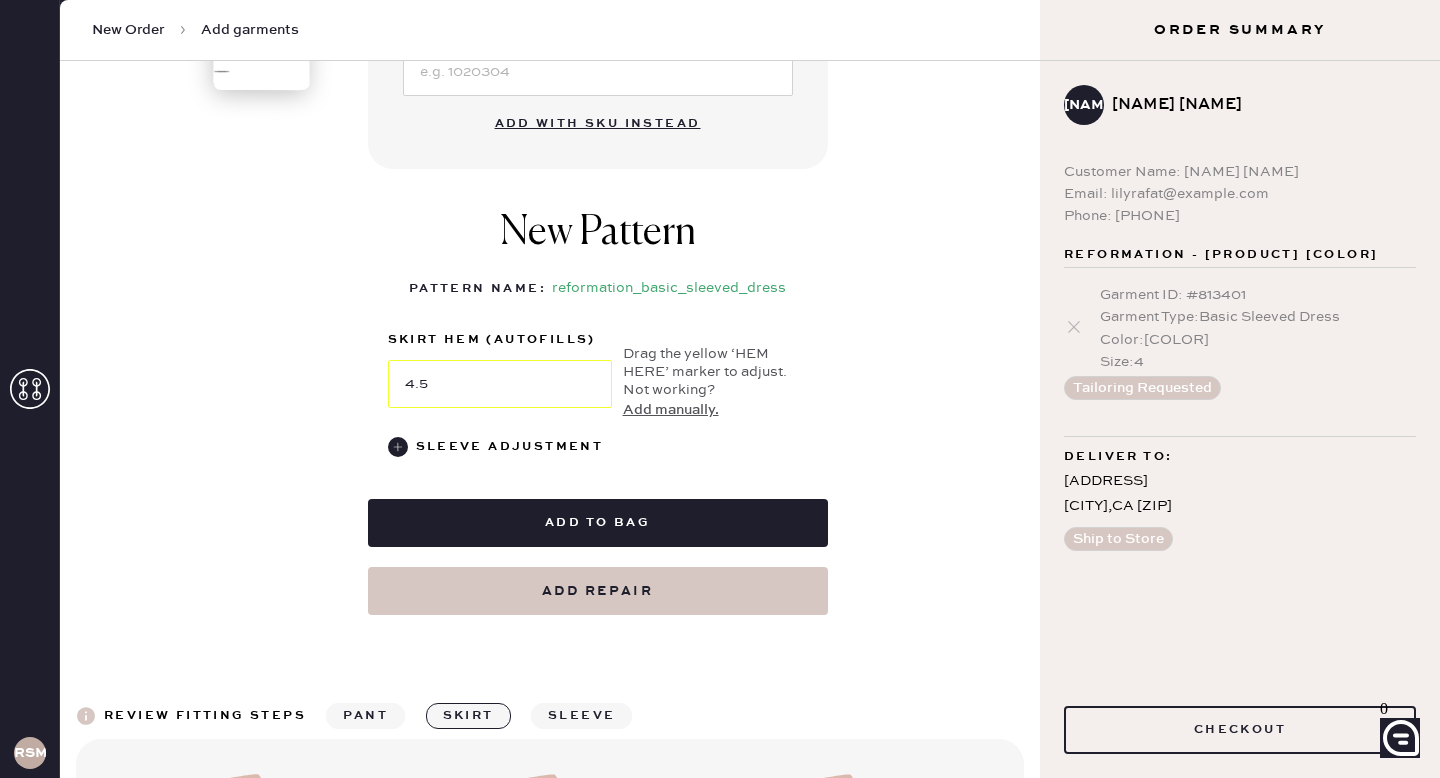 scroll, scrollTop: 784, scrollLeft: 0, axis: vertical 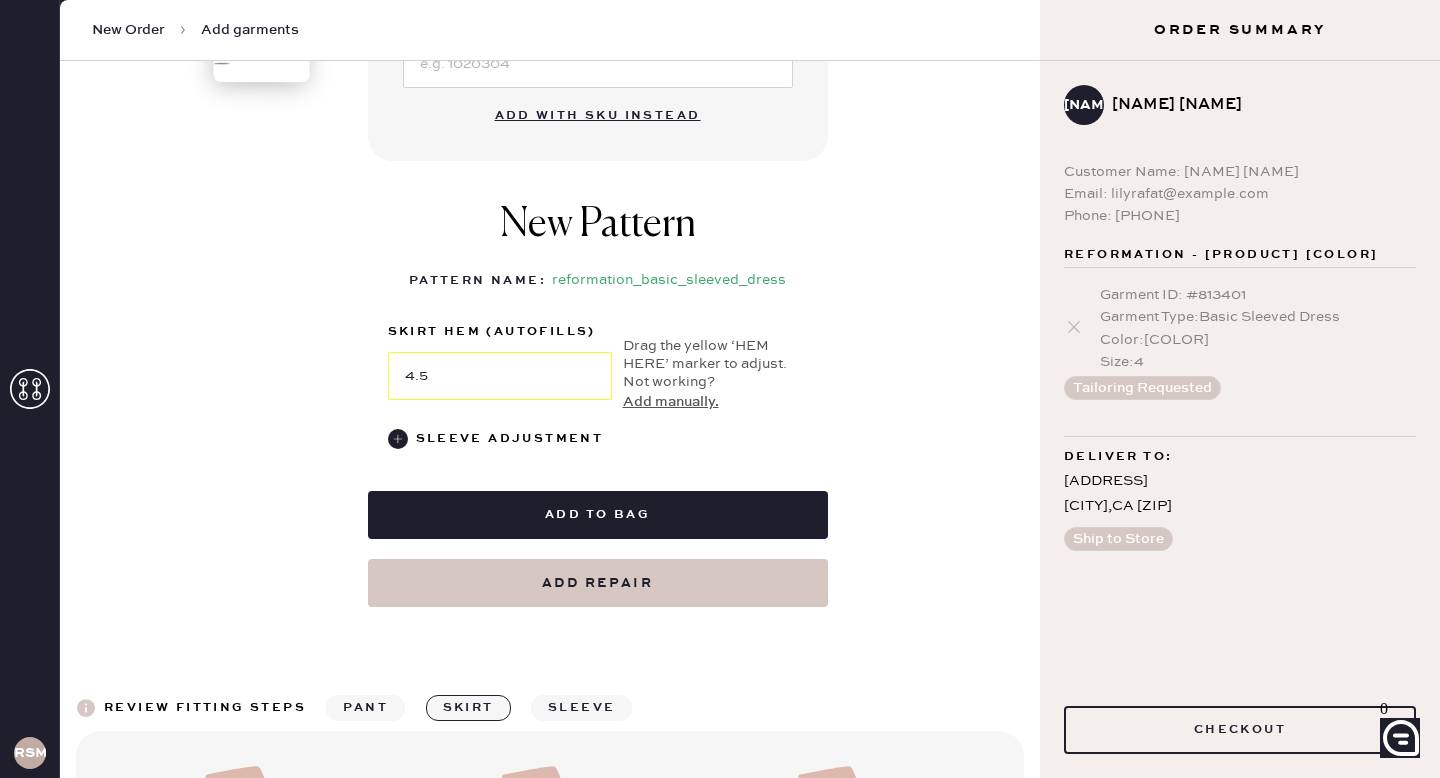 click on "Garment ID : # 813401 Garment Type :  Basic Sleeved Dress Color :  [COLOR] Size :  4 Tailoring Requested" at bounding box center (1240, 342) 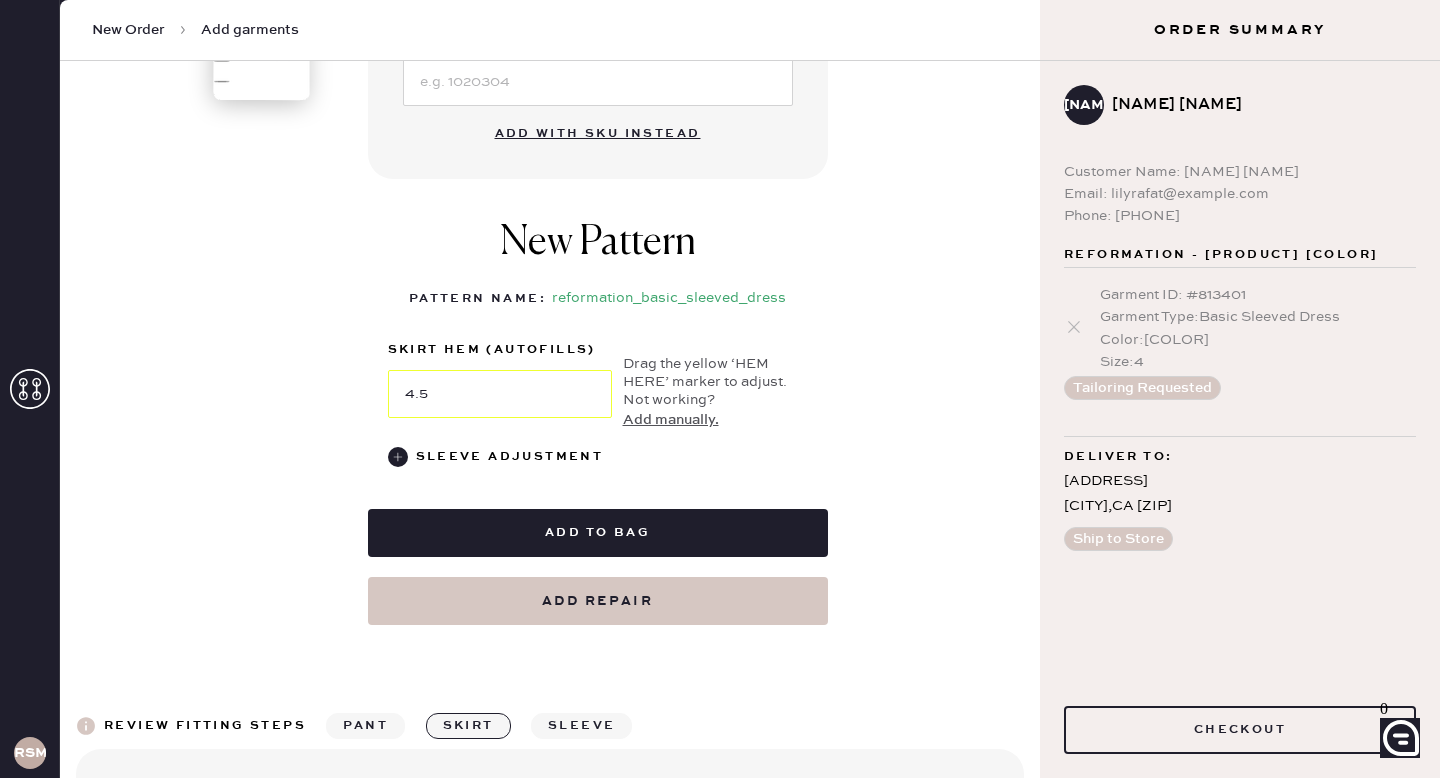scroll, scrollTop: 767, scrollLeft: 0, axis: vertical 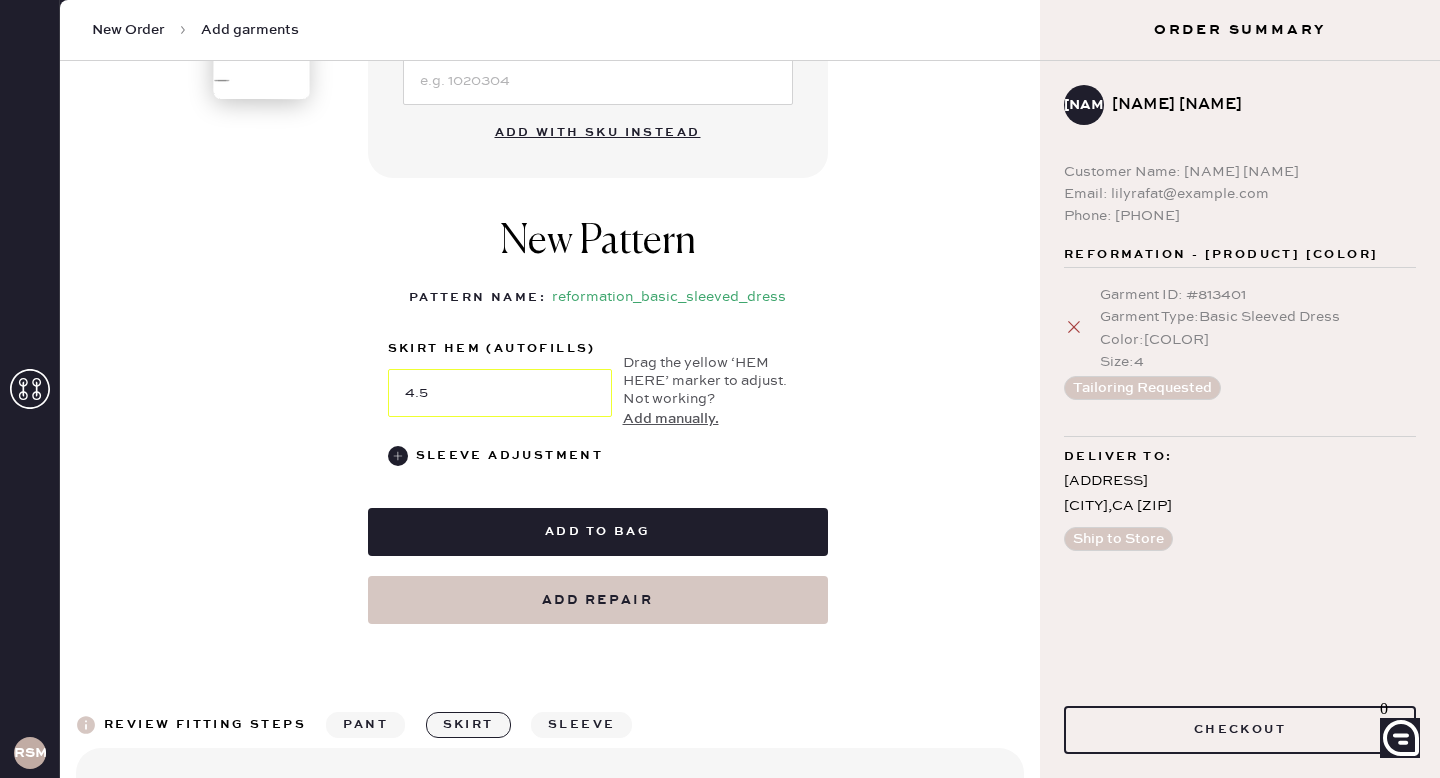 click at bounding box center [1074, 327] 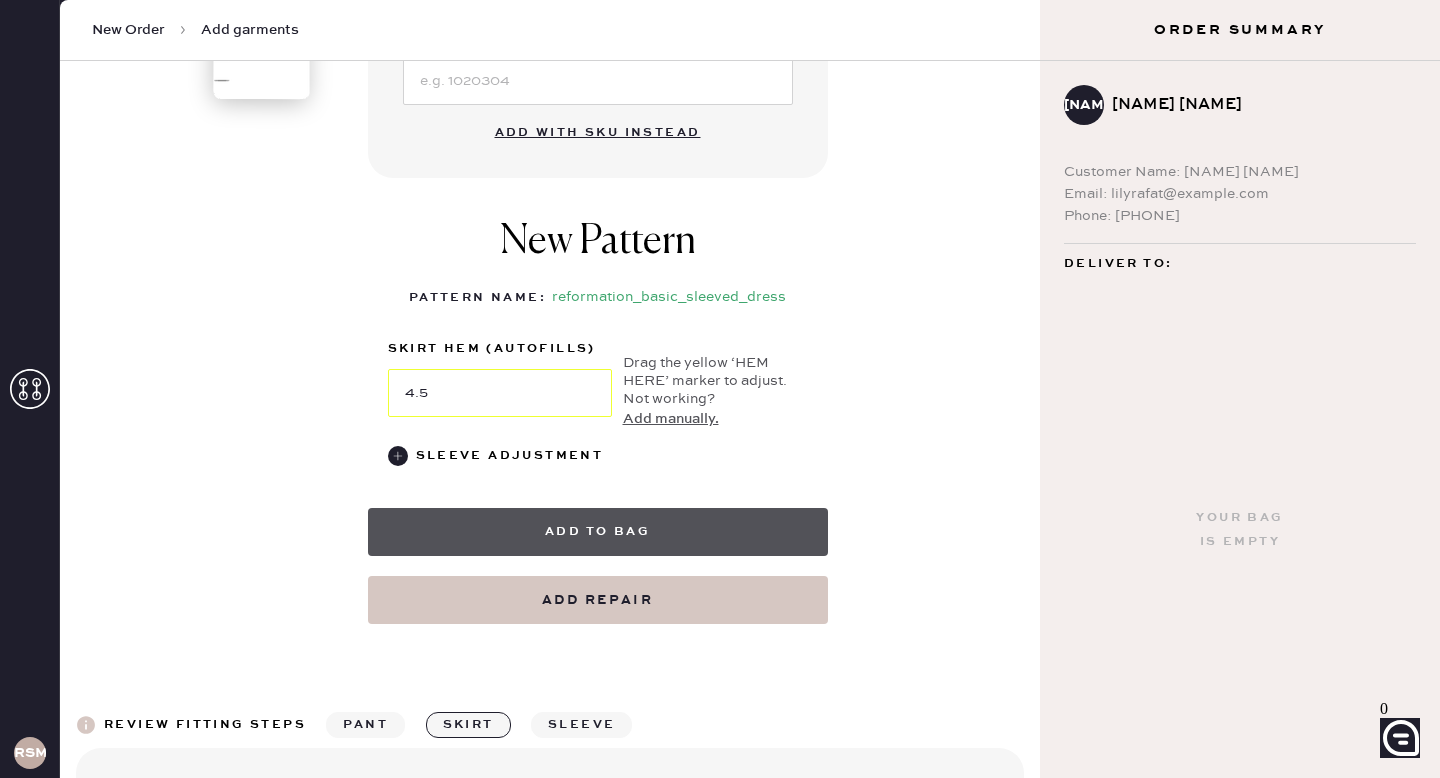 click on "Add to bag" at bounding box center [598, 532] 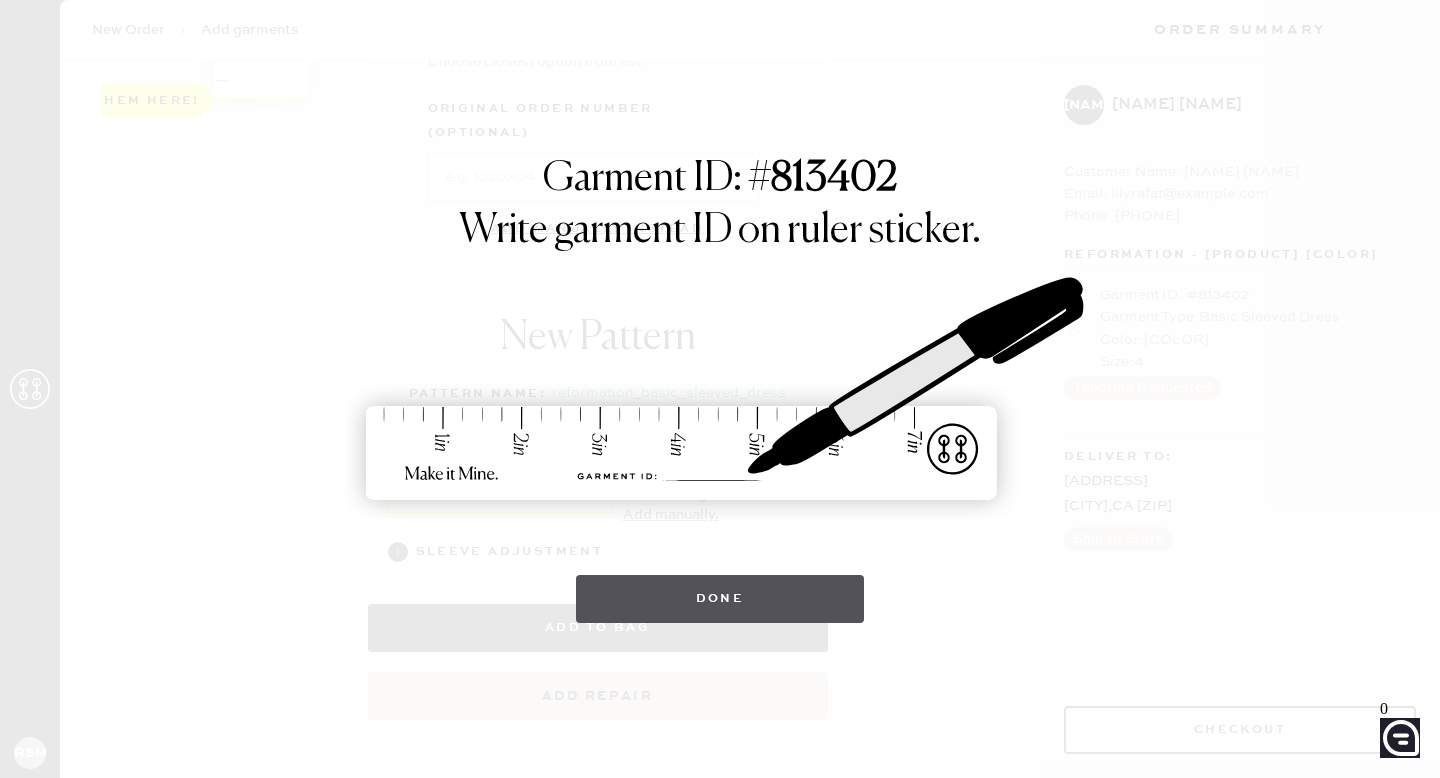 click on "Done" at bounding box center (720, 599) 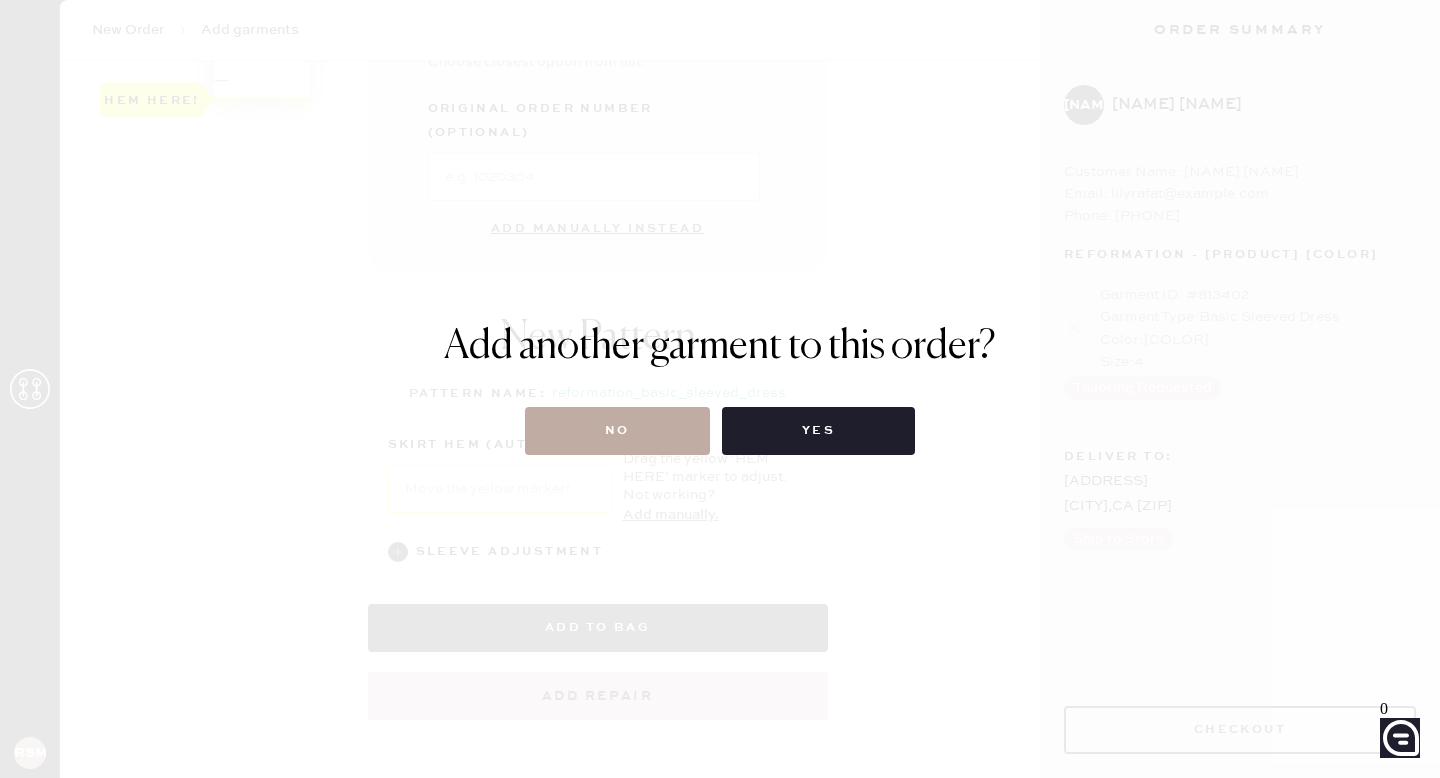 click on "No" at bounding box center (617, 431) 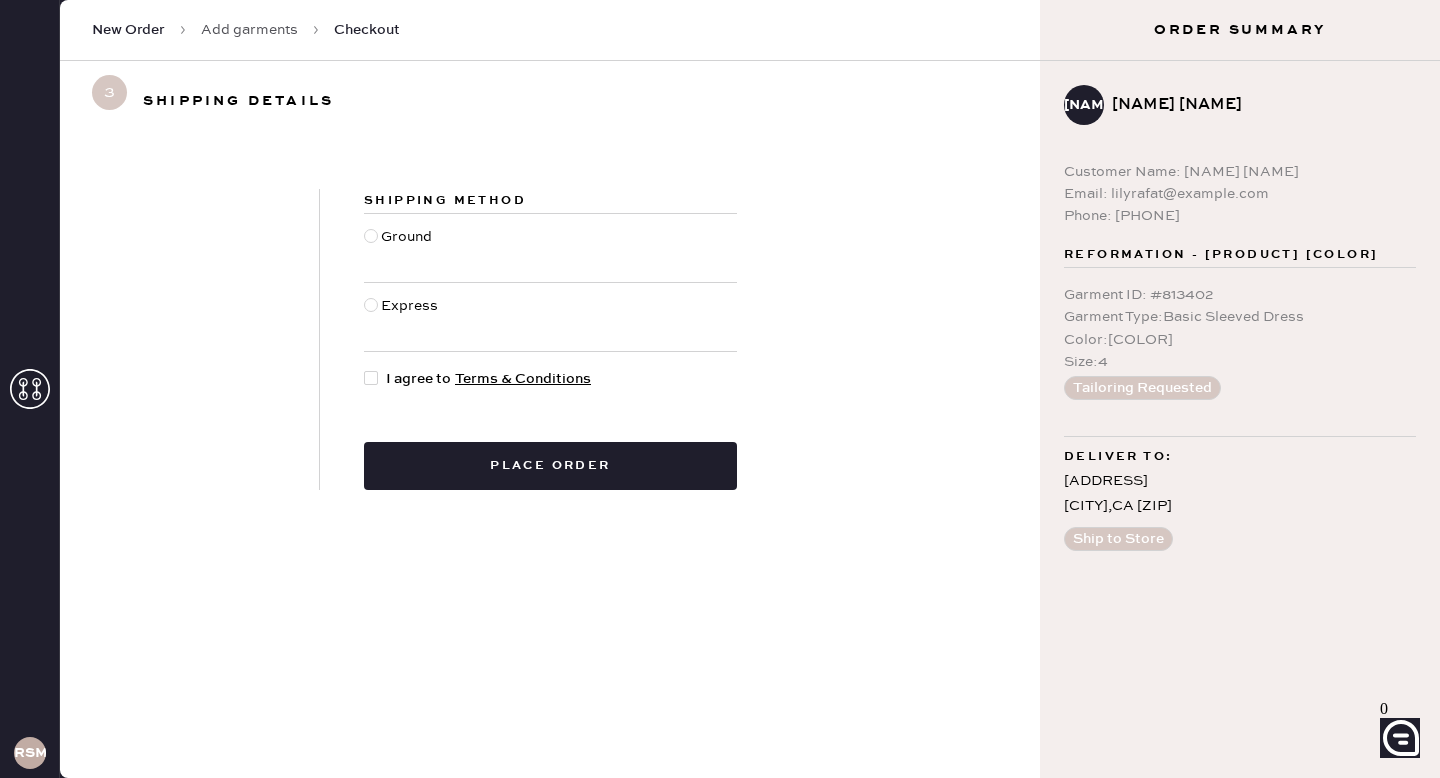 click at bounding box center [371, 236] 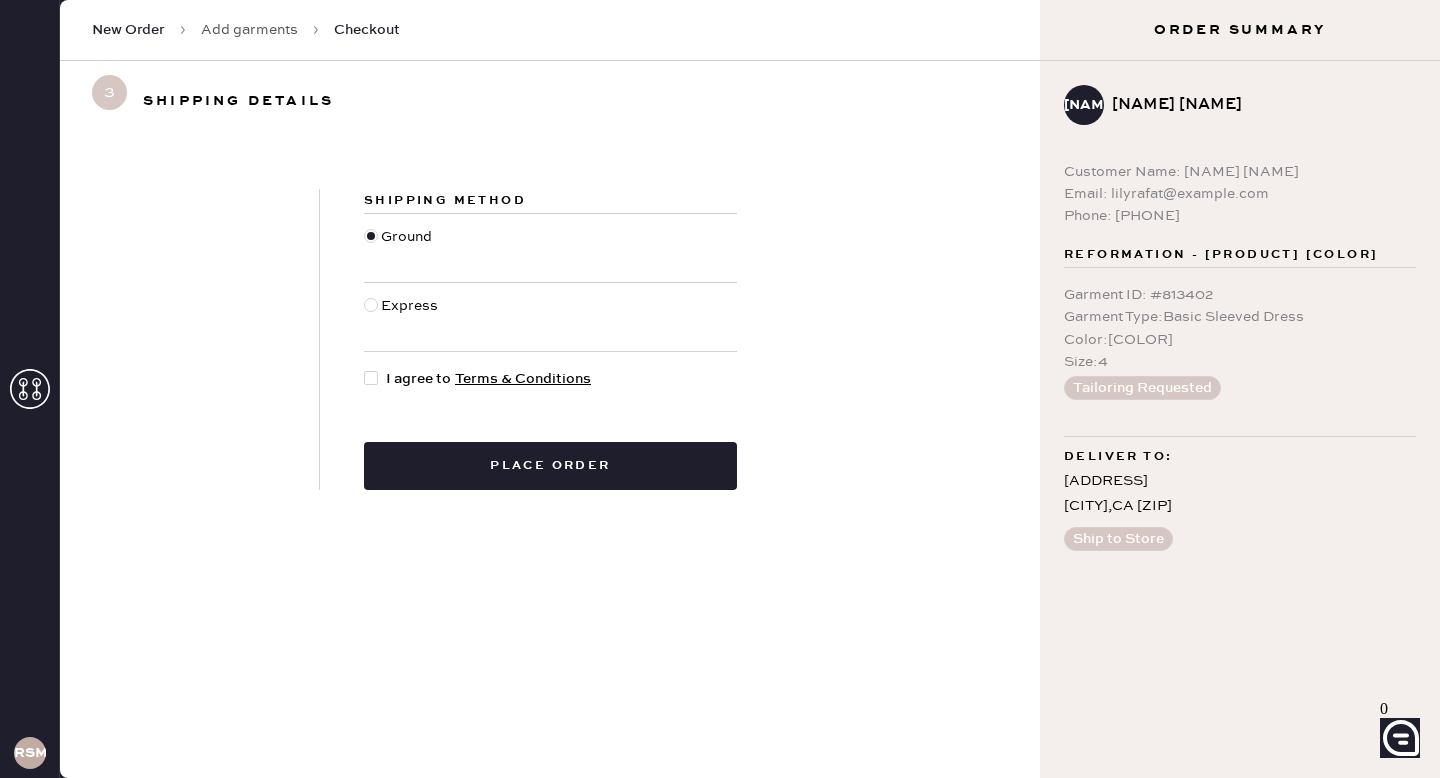 click at bounding box center [371, 378] 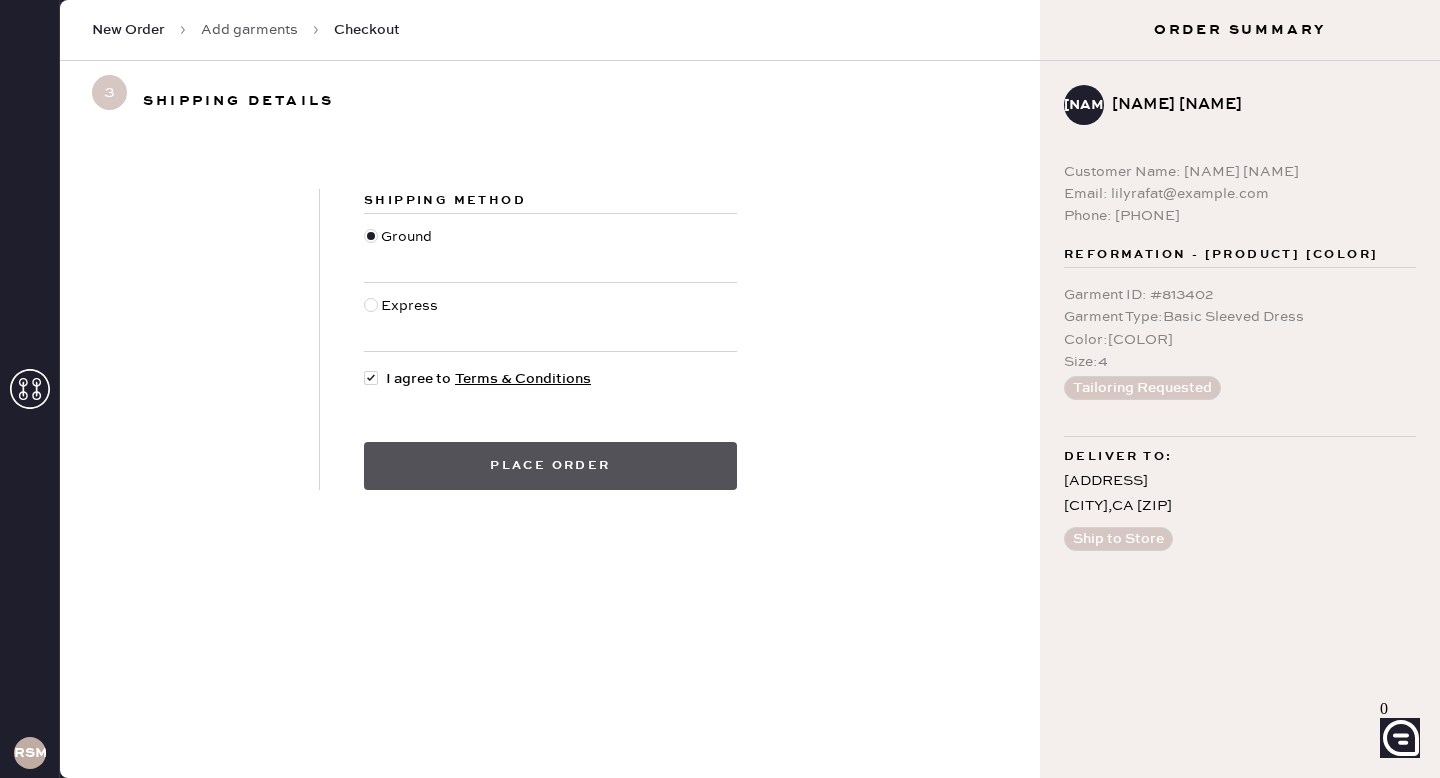 click on "Place order" at bounding box center [550, 466] 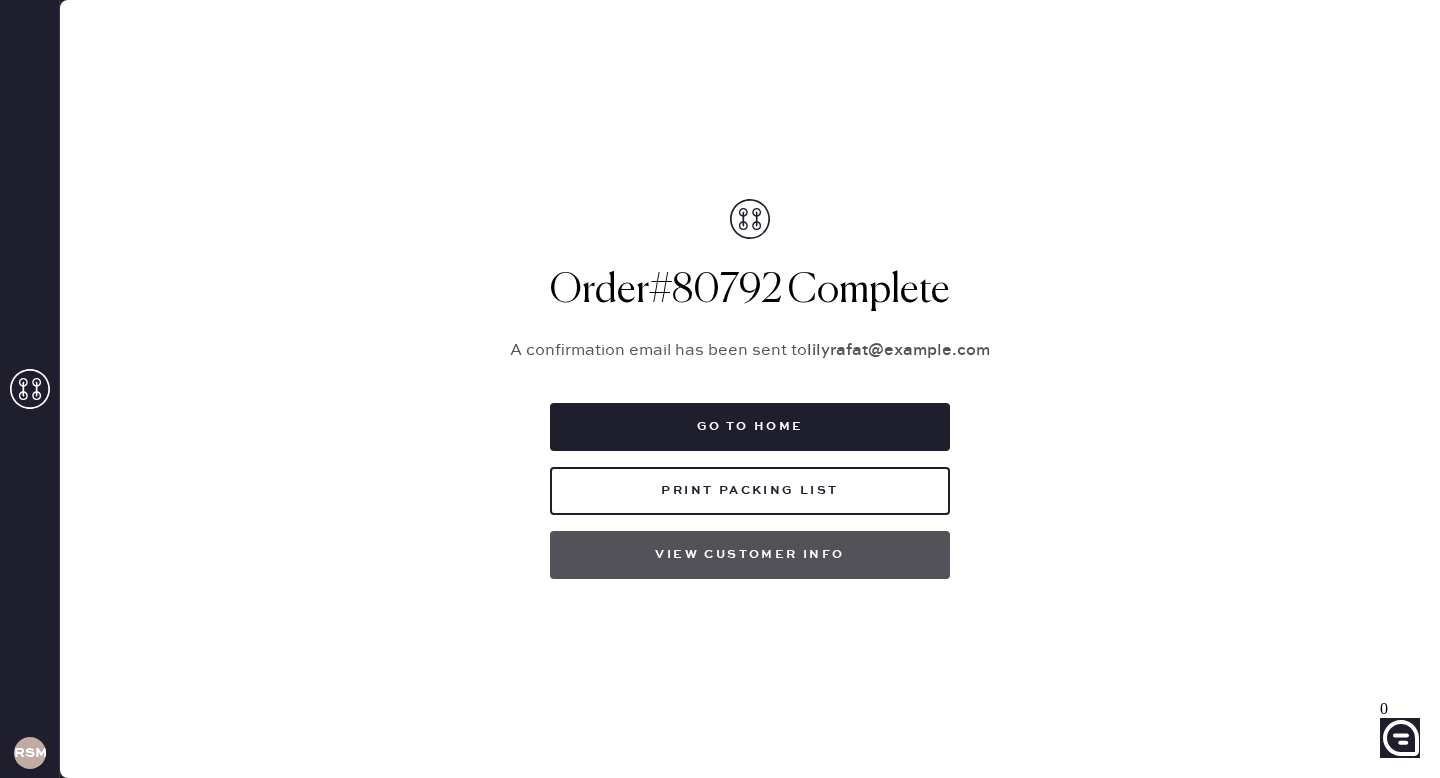 click on "View customer info" at bounding box center (750, 555) 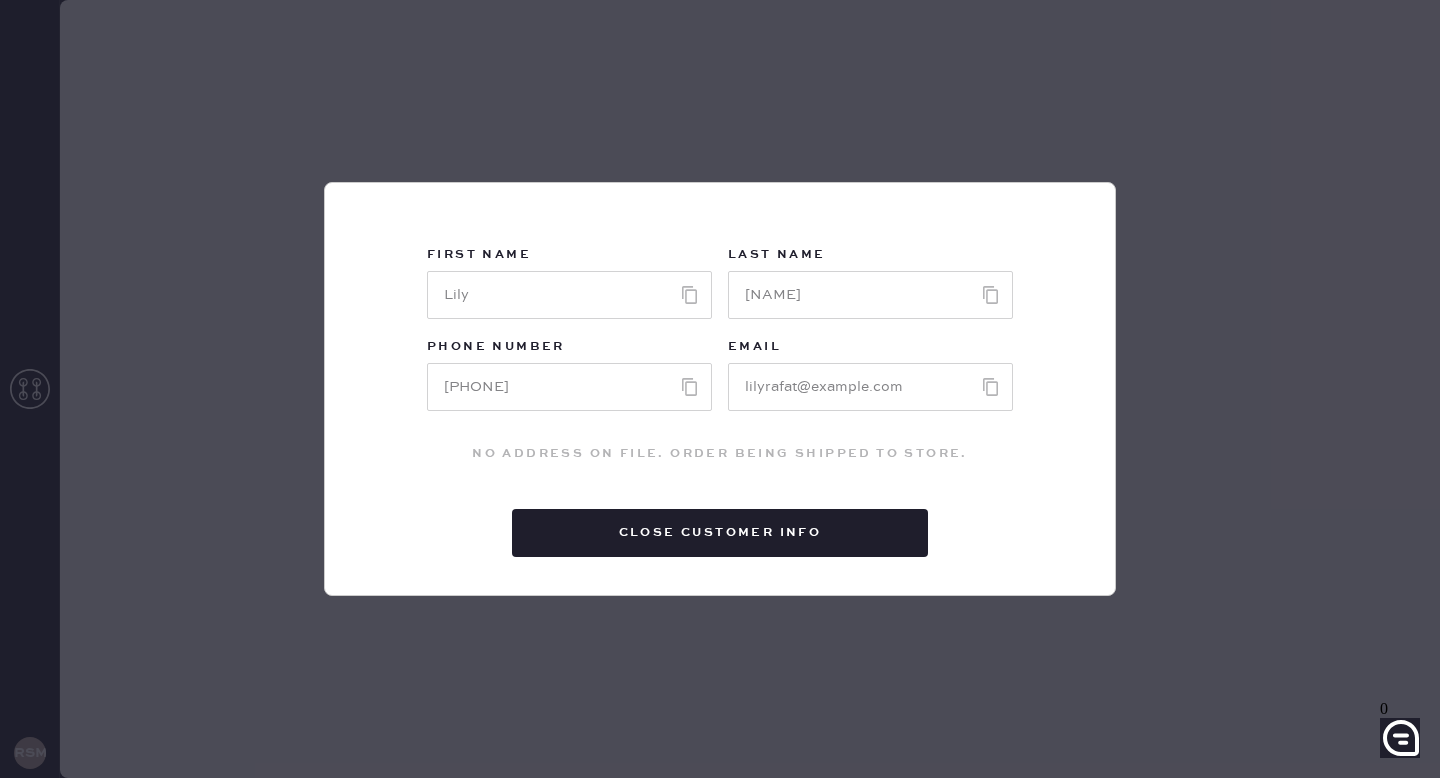 click on "First Name Last Name [PHONE] [EMAIL] No address on File. Order being shipped to store. Close Customer Info" at bounding box center [720, 389] 